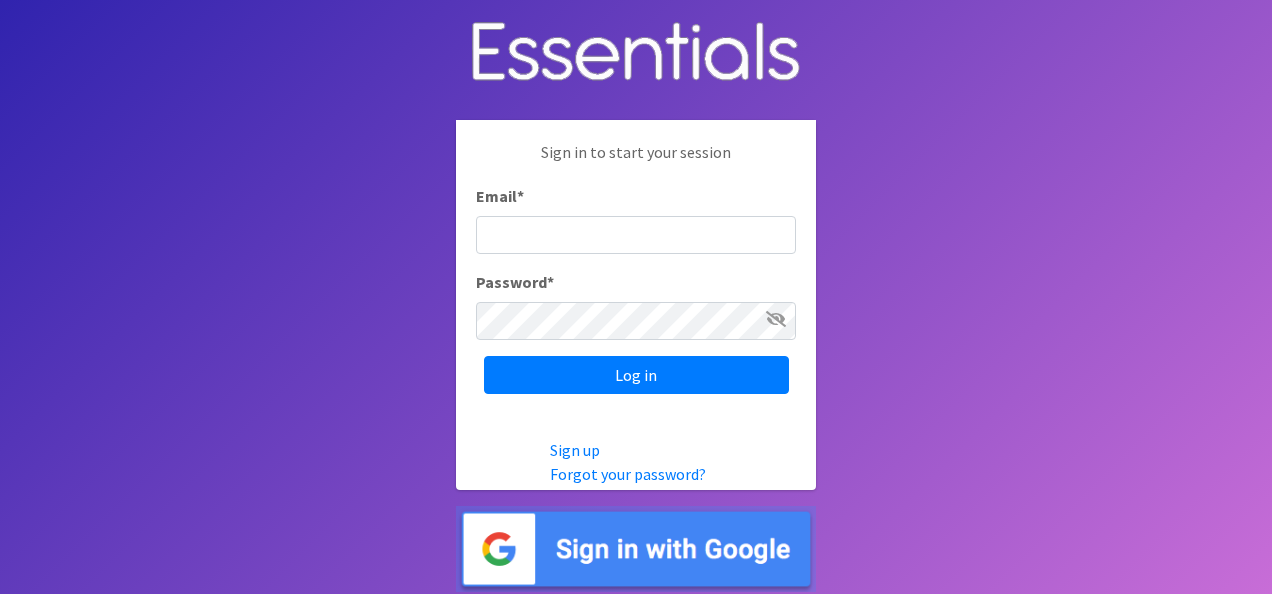 scroll, scrollTop: 0, scrollLeft: 0, axis: both 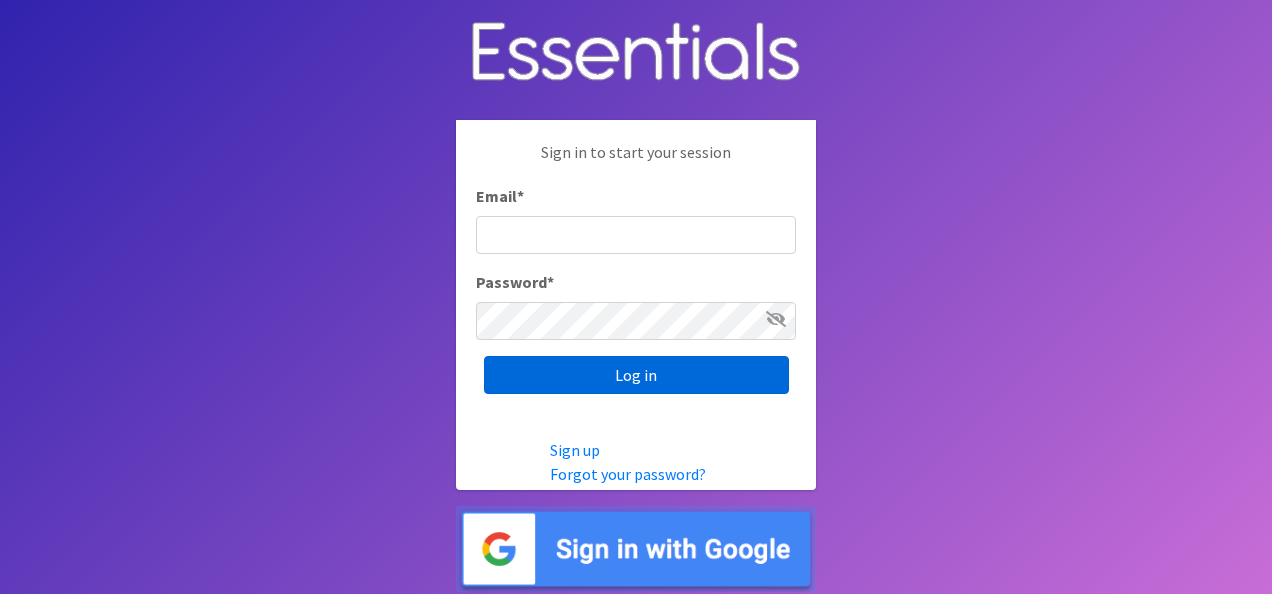 type on "[PERSON_NAME][EMAIL_ADDRESS][DOMAIN_NAME]" 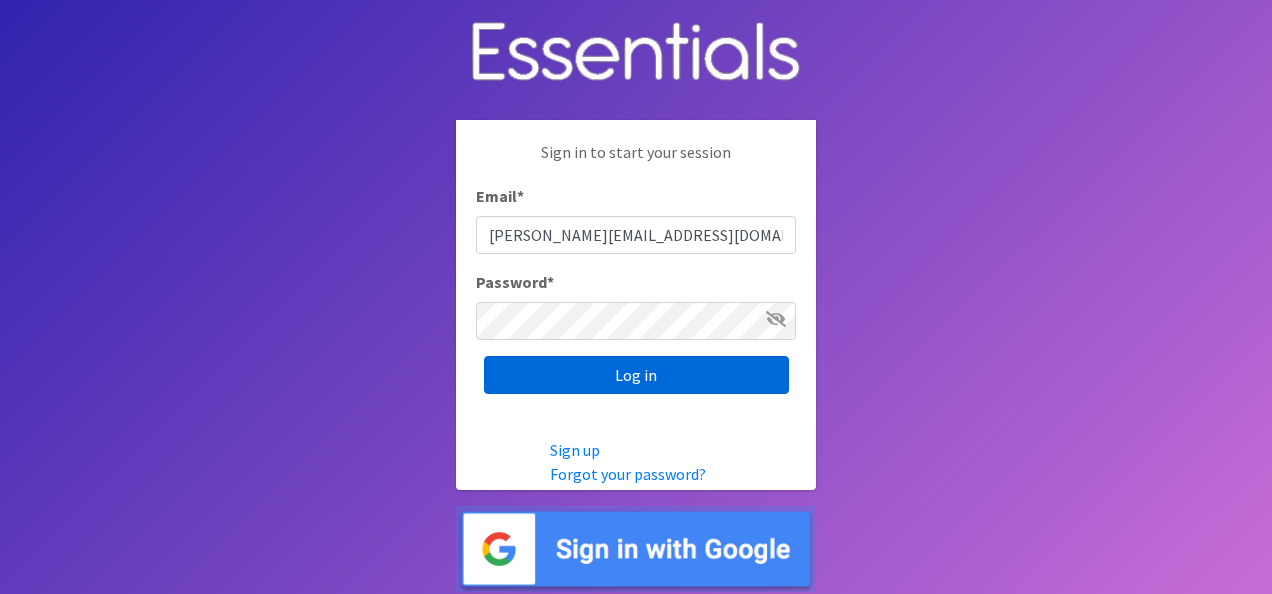 click on "Log in" at bounding box center (636, 375) 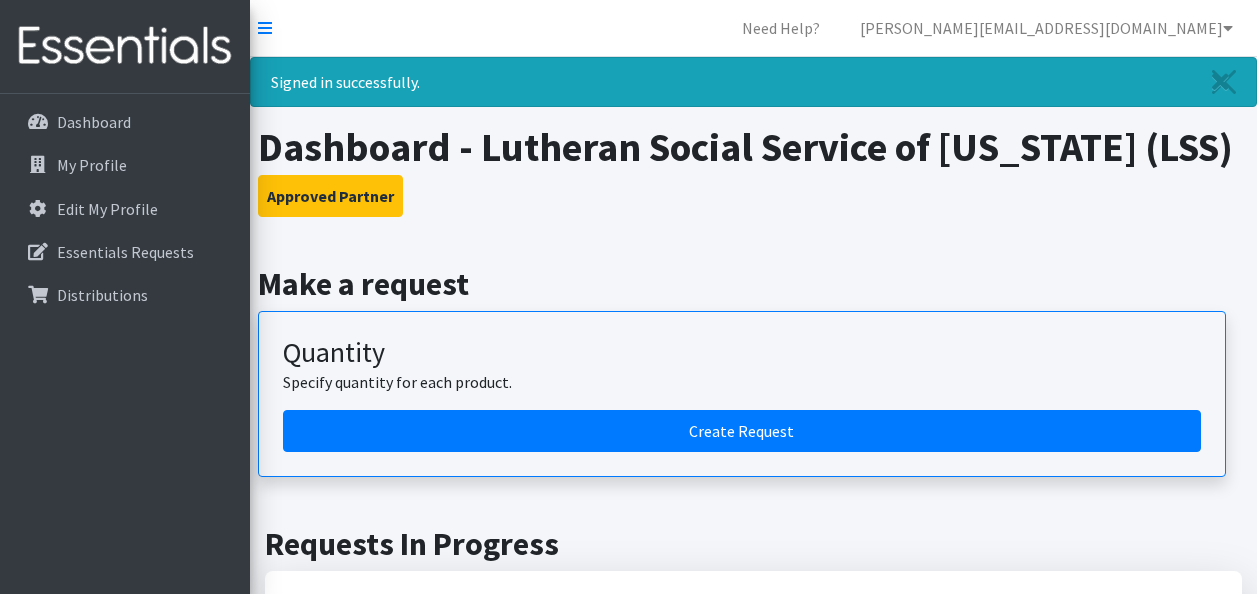 scroll, scrollTop: 0, scrollLeft: 0, axis: both 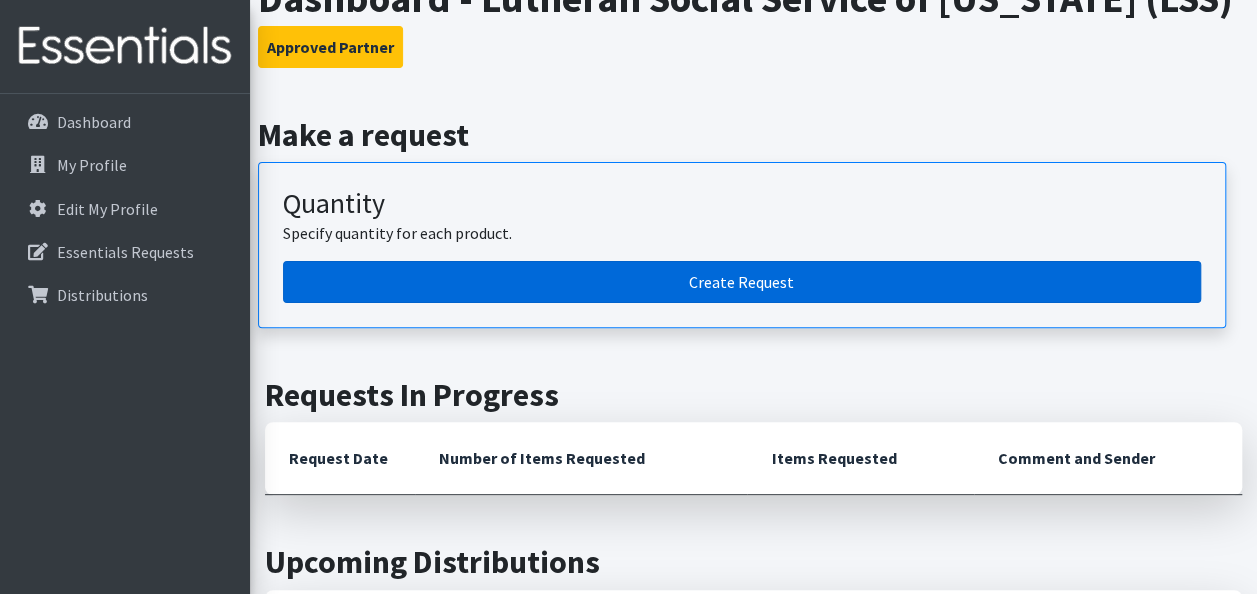 click on "Create Request" at bounding box center [742, 282] 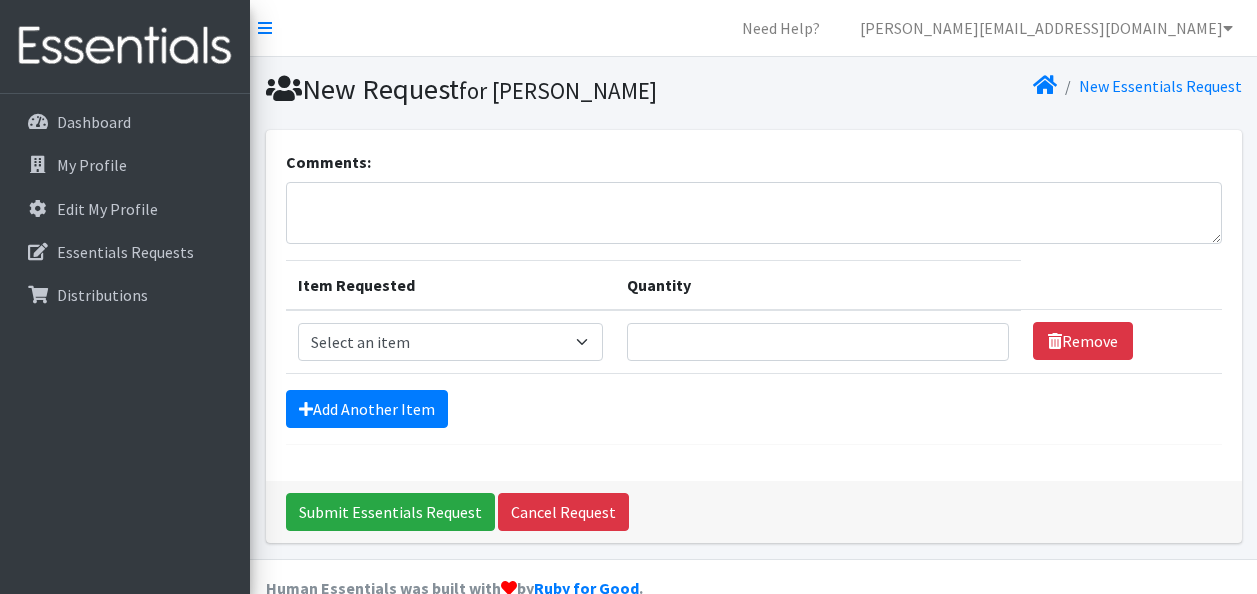scroll, scrollTop: 0, scrollLeft: 0, axis: both 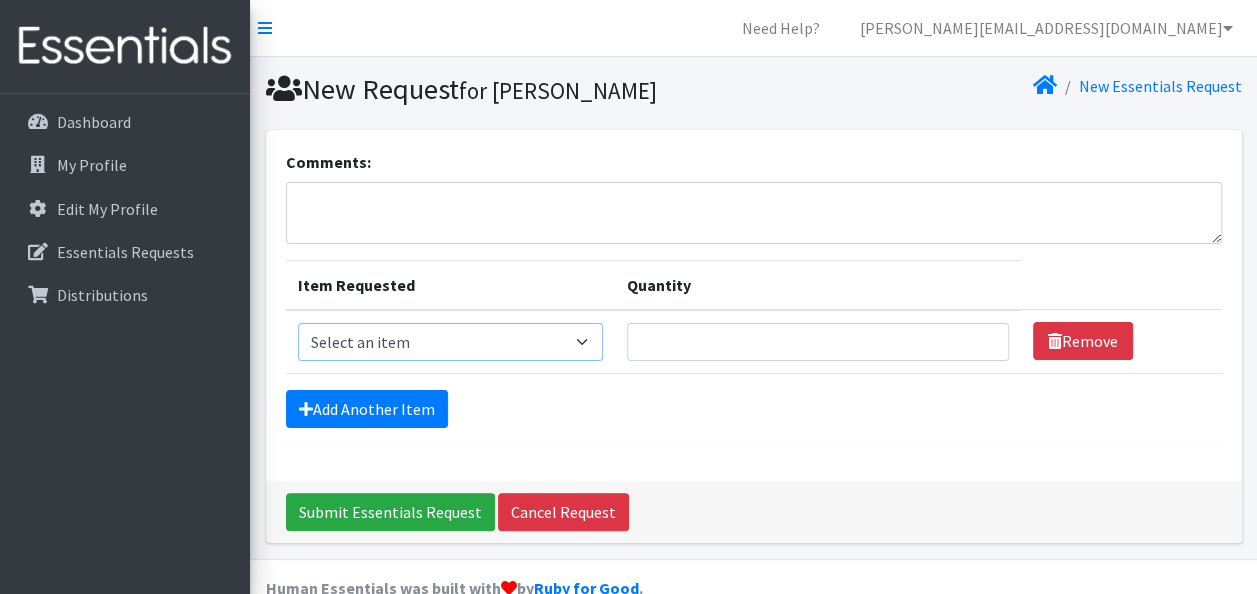 click on "Select an item
Kids (Newborn)
Kids (Preemie)
Kids (Size 1)
Kids (Size 2)
Kids (Size 3)
Kids (Size 4)
Kids (Size 5)
Kids (Size 6)
Kids (Size 7)
Kids Pull-Ups (2T-3T)
Kids Pull-Ups (3T-4T)
Kids Pull-Ups (4T-5T)
Swimmers
Wipes (Baby)
Youth Briefs (All Sizes)" at bounding box center (451, 342) 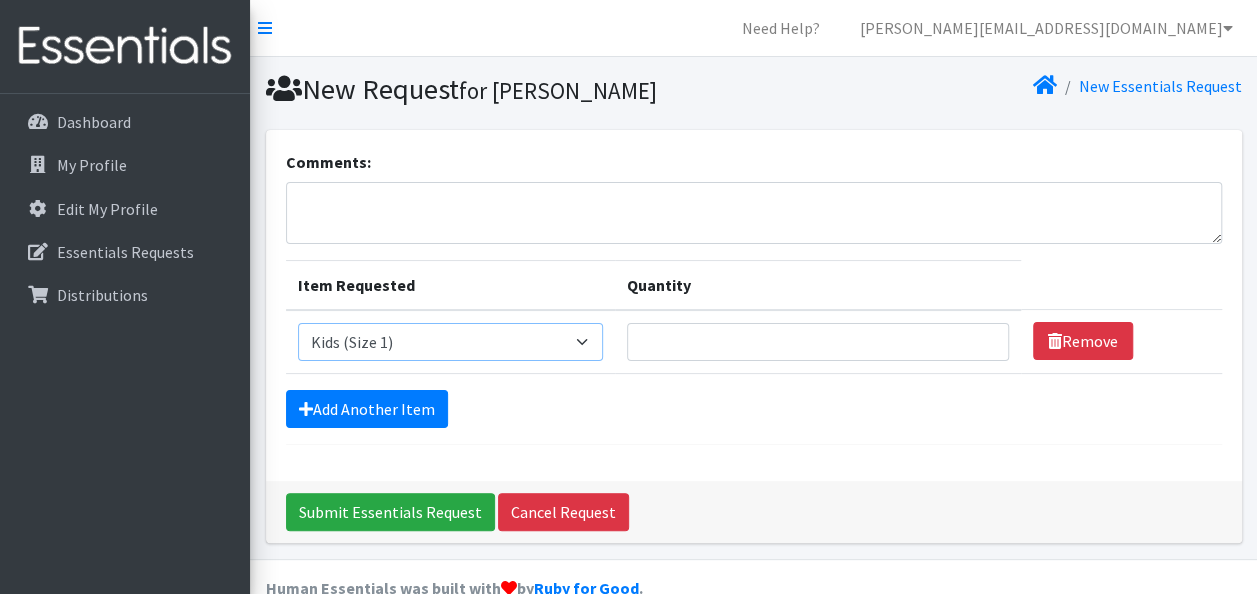 click on "Select an item
Kids (Newborn)
Kids (Preemie)
Kids (Size 1)
Kids (Size 2)
Kids (Size 3)
Kids (Size 4)
Kids (Size 5)
Kids (Size 6)
Kids (Size 7)
Kids Pull-Ups (2T-3T)
Kids Pull-Ups (3T-4T)
Kids Pull-Ups (4T-5T)
Swimmers
Wipes (Baby)
Youth Briefs (All Sizes)" at bounding box center (451, 342) 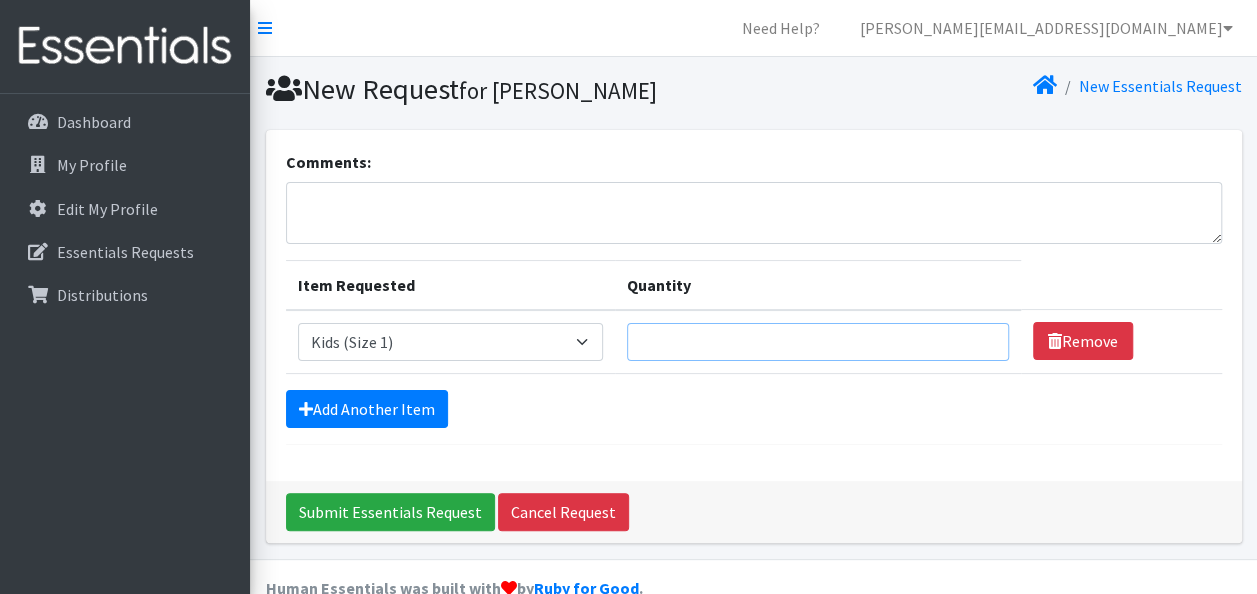 click on "Quantity" at bounding box center (818, 342) 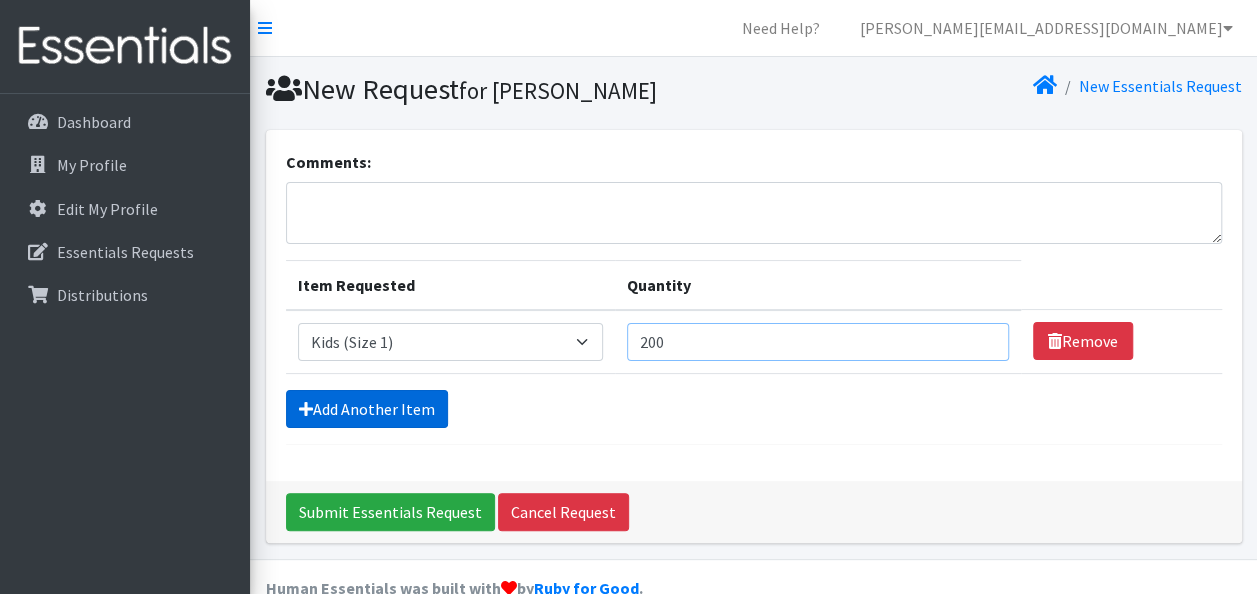 type on "200" 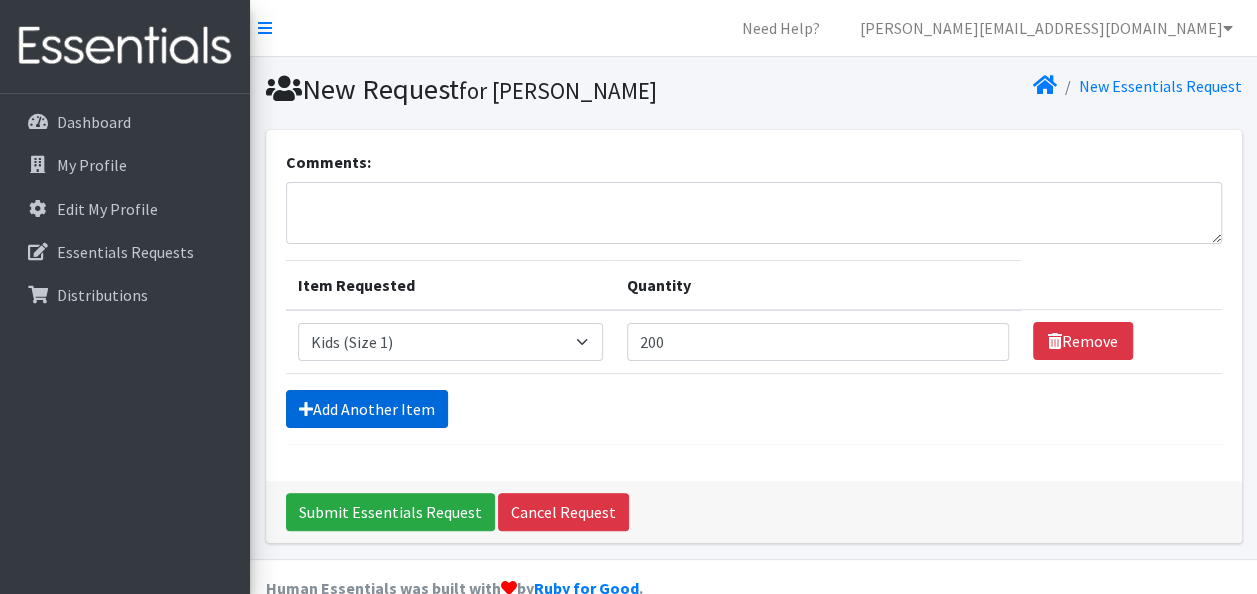 click on "Add Another Item" at bounding box center (367, 409) 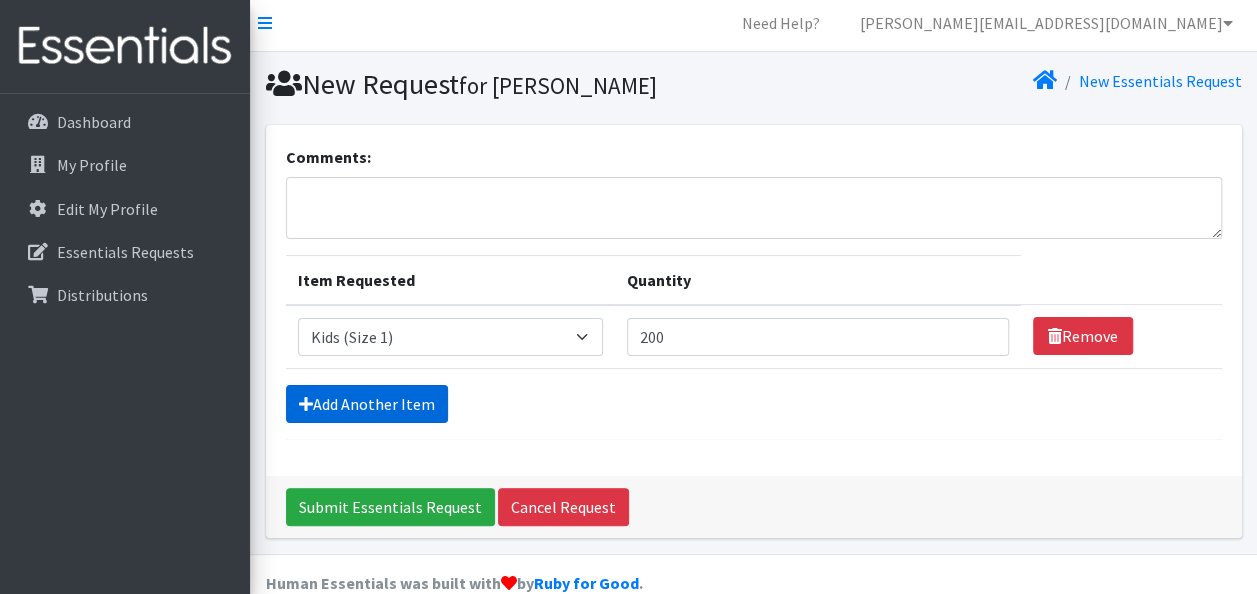 scroll, scrollTop: 99, scrollLeft: 0, axis: vertical 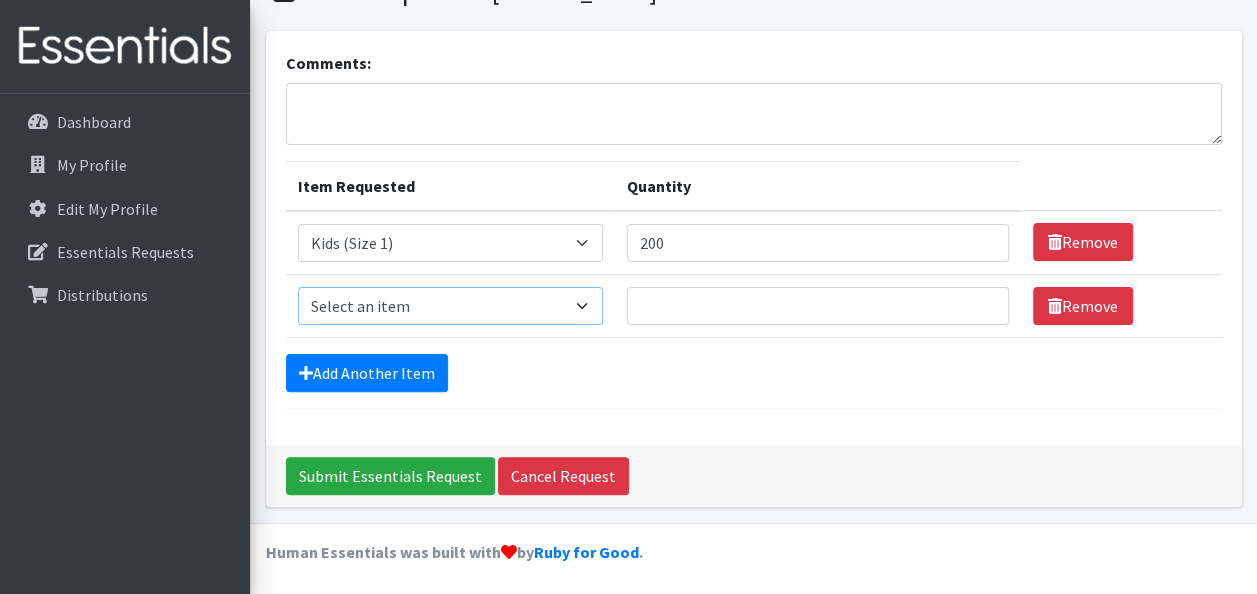 click on "Select an item
Kids (Newborn)
Kids (Preemie)
Kids (Size 1)
Kids (Size 2)
Kids (Size 3)
Kids (Size 4)
Kids (Size 5)
Kids (Size 6)
Kids (Size 7)
Kids Pull-Ups (2T-3T)
Kids Pull-Ups (3T-4T)
Kids Pull-Ups (4T-5T)
Swimmers
Wipes (Baby)
Youth Briefs (All Sizes)" at bounding box center (451, 306) 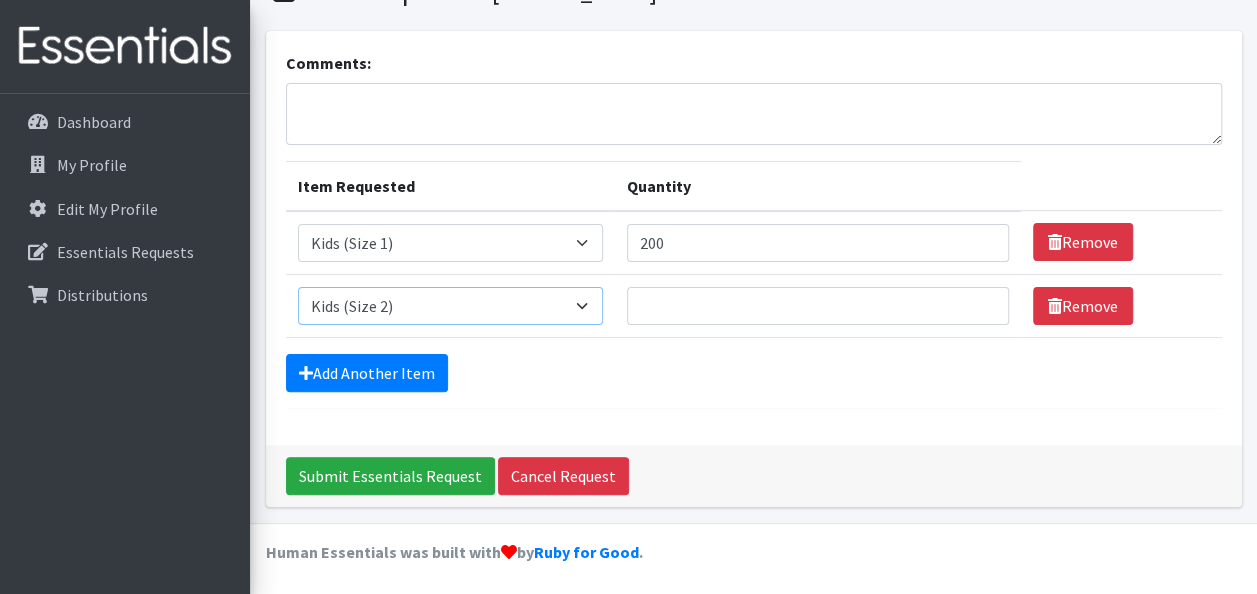 click on "Select an item
Kids (Newborn)
Kids (Preemie)
Kids (Size 1)
Kids (Size 2)
Kids (Size 3)
Kids (Size 4)
Kids (Size 5)
Kids (Size 6)
Kids (Size 7)
Kids Pull-Ups (2T-3T)
Kids Pull-Ups (3T-4T)
Kids Pull-Ups (4T-5T)
Swimmers
Wipes (Baby)
Youth Briefs (All Sizes)" at bounding box center (451, 306) 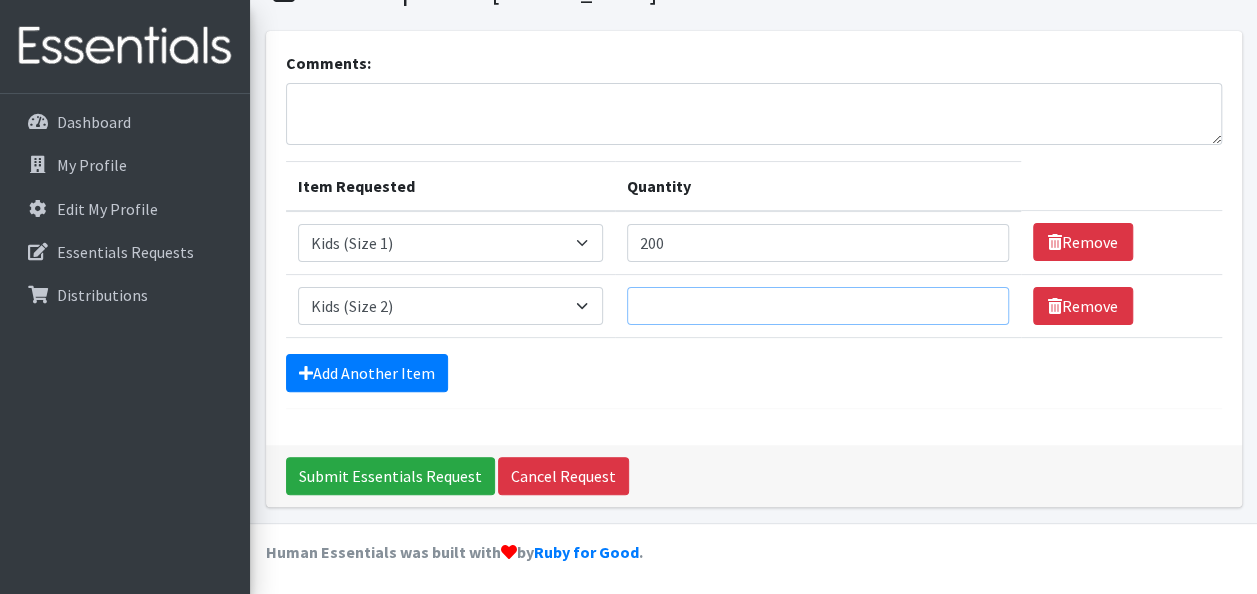 click on "Quantity" at bounding box center (818, 306) 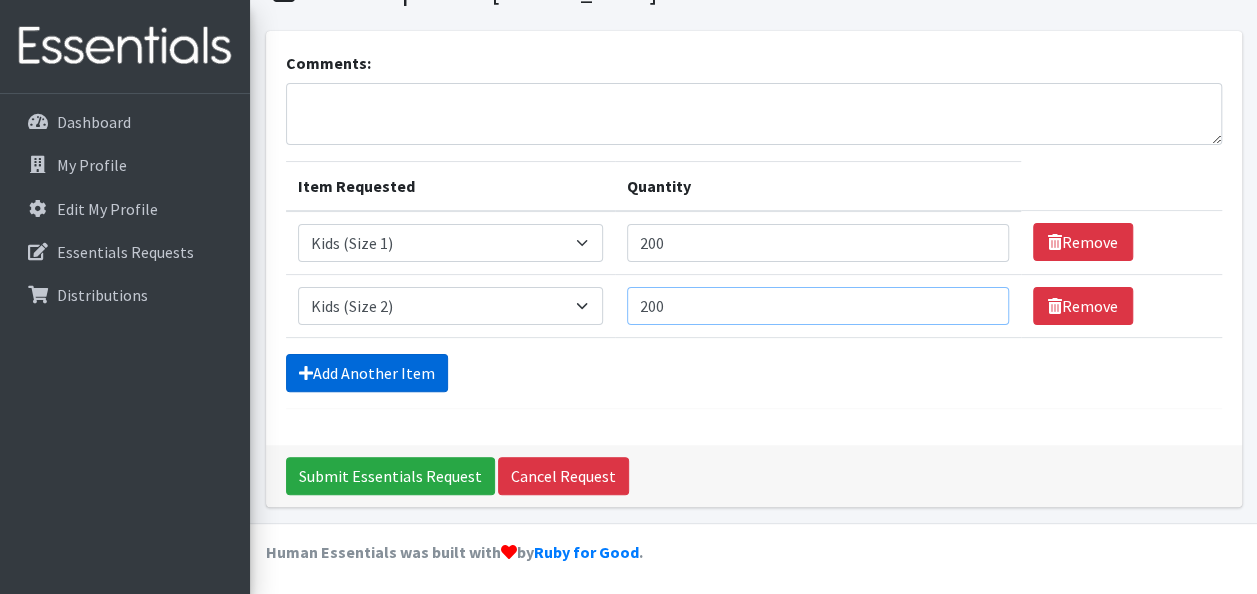 type on "200" 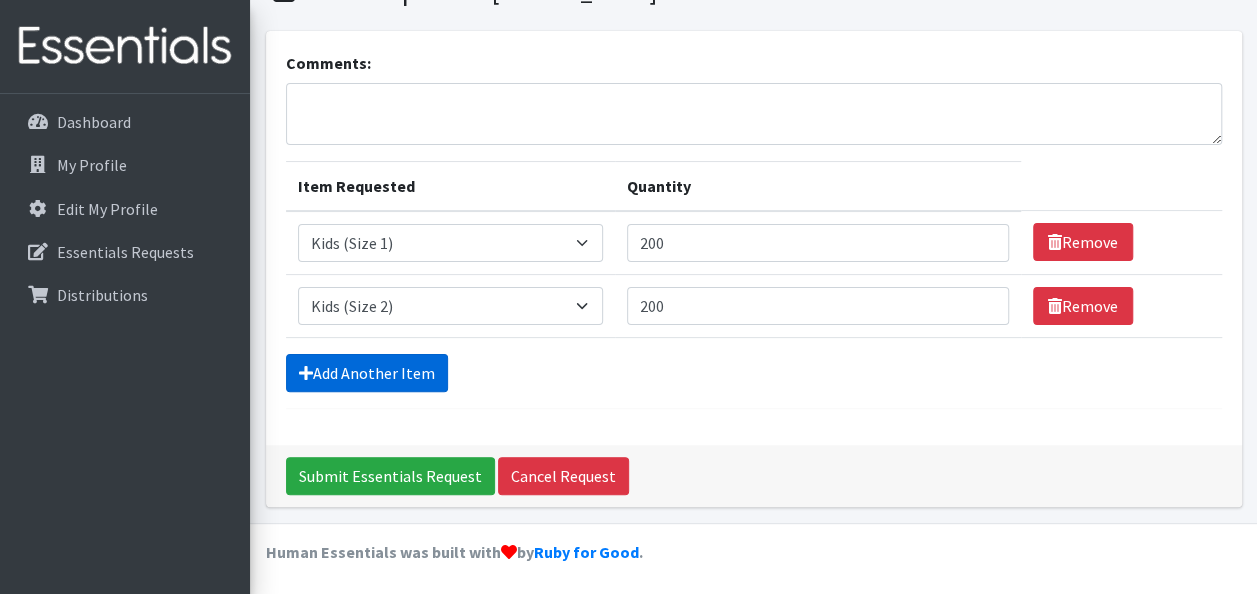 click on "Add Another Item" at bounding box center [367, 373] 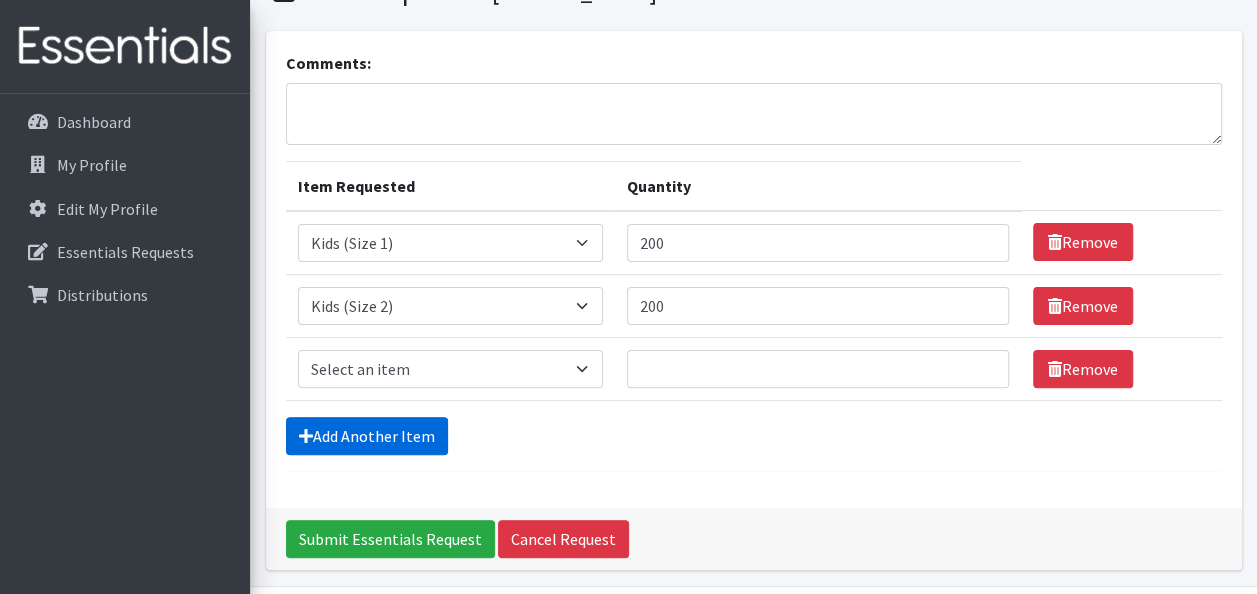 scroll, scrollTop: 162, scrollLeft: 0, axis: vertical 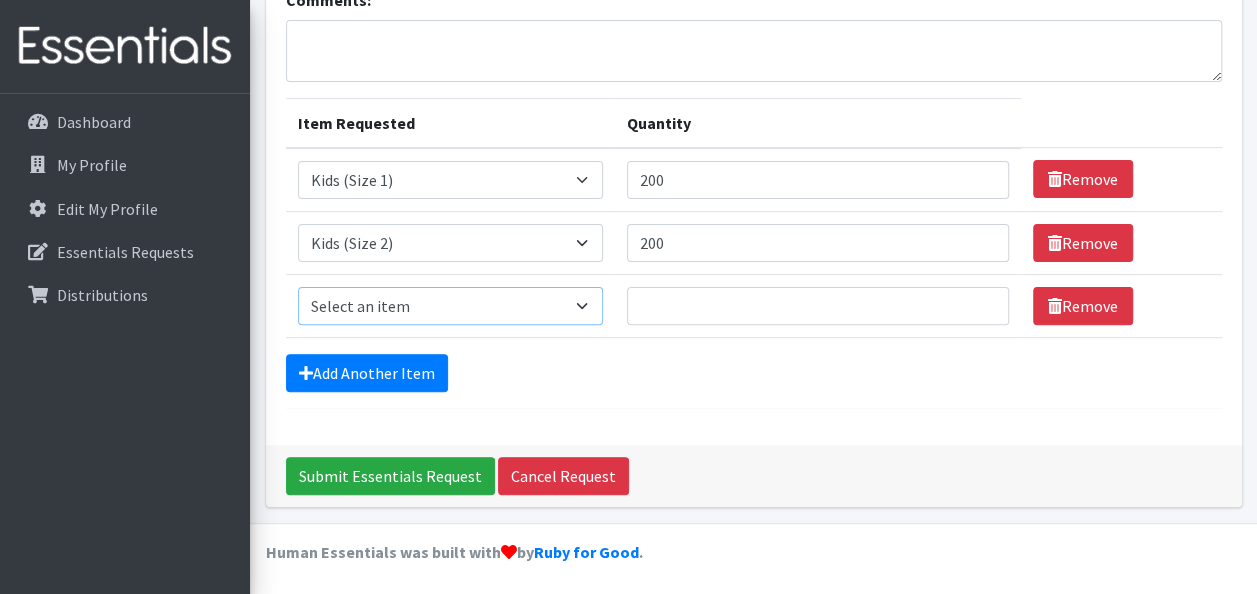 click on "Select an item
Kids (Newborn)
Kids (Preemie)
Kids (Size 1)
Kids (Size 2)
Kids (Size 3)
Kids (Size 4)
Kids (Size 5)
Kids (Size 6)
Kids (Size 7)
Kids Pull-Ups (2T-3T)
Kids Pull-Ups (3T-4T)
Kids Pull-Ups (4T-5T)
Swimmers
Wipes (Baby)
Youth Briefs (All Sizes)" at bounding box center [451, 306] 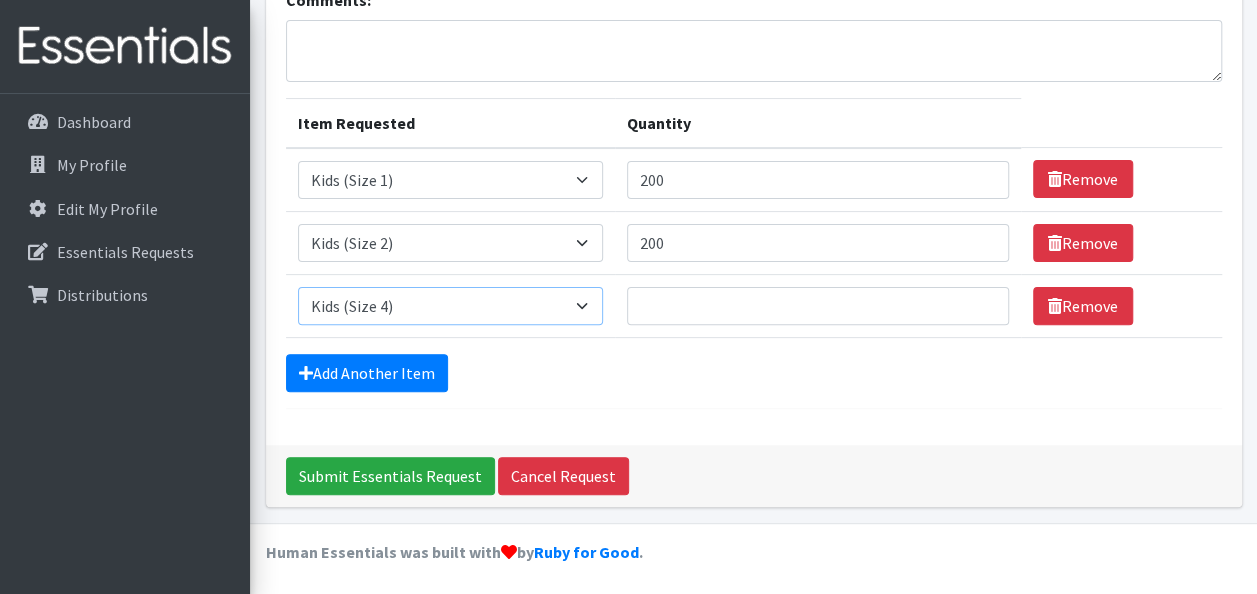 click on "Select an item
Kids (Newborn)
Kids (Preemie)
Kids (Size 1)
Kids (Size 2)
Kids (Size 3)
Kids (Size 4)
Kids (Size 5)
Kids (Size 6)
Kids (Size 7)
Kids Pull-Ups (2T-3T)
Kids Pull-Ups (3T-4T)
Kids Pull-Ups (4T-5T)
Swimmers
Wipes (Baby)
Youth Briefs (All Sizes)" at bounding box center [451, 306] 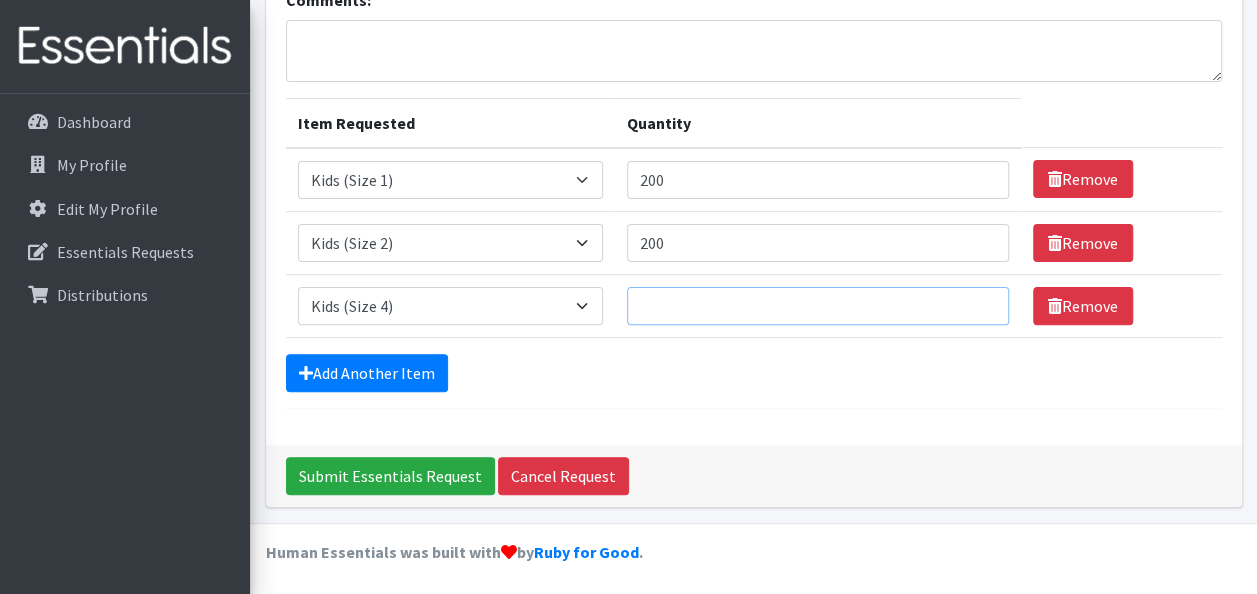 click on "Quantity" at bounding box center [818, 306] 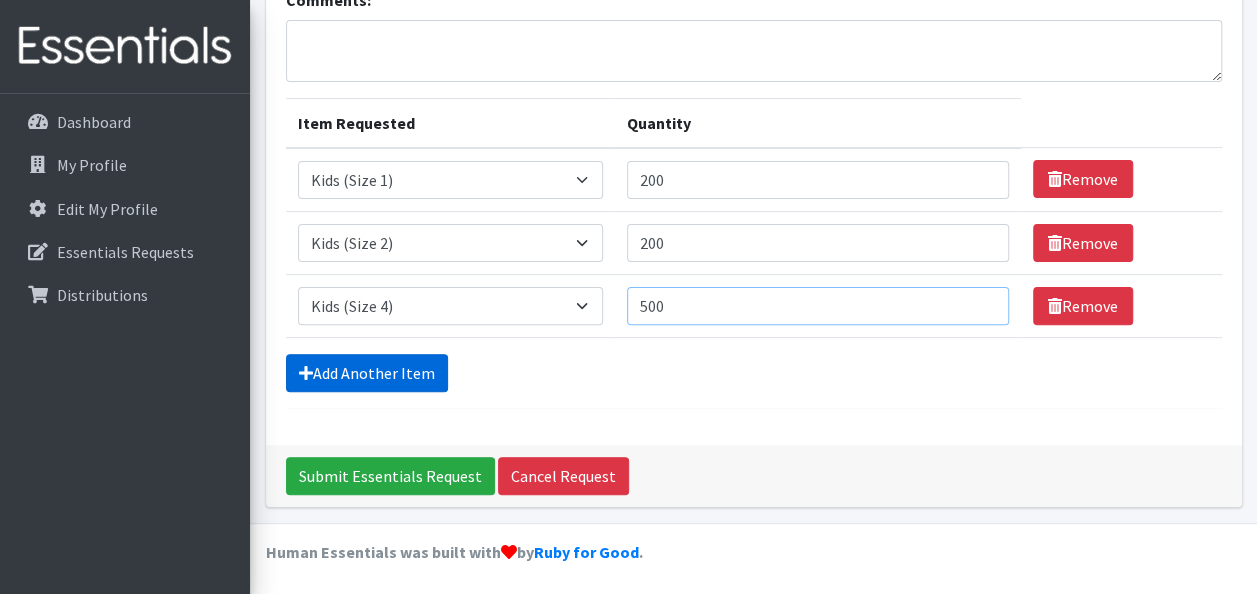 type on "500" 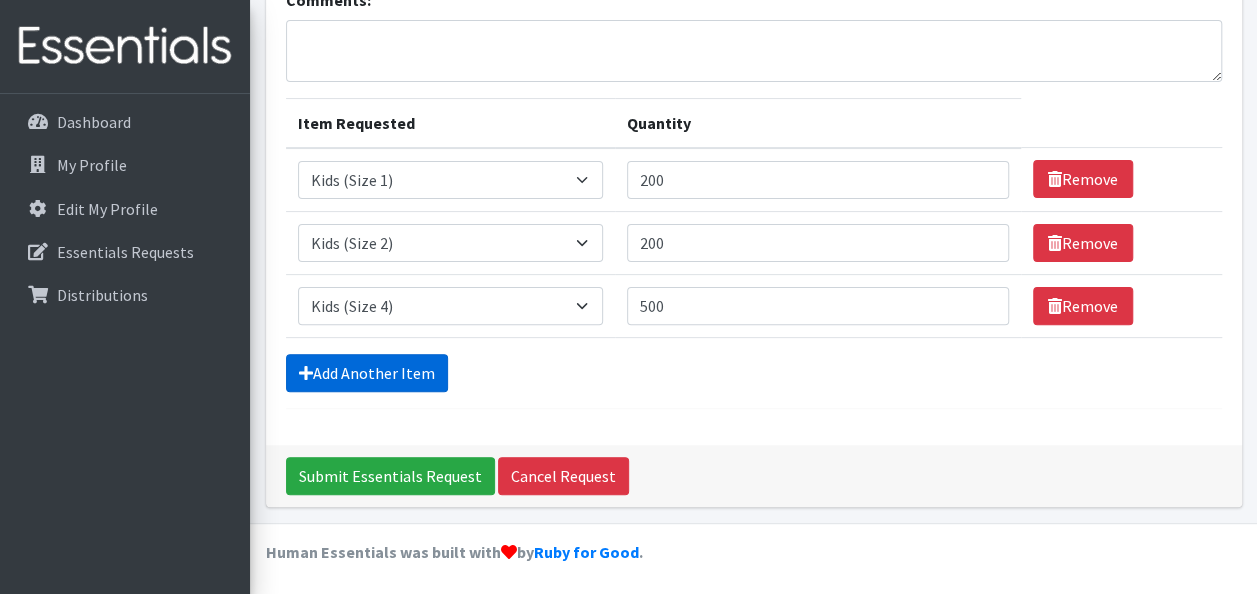 click on "Add Another Item" at bounding box center (367, 373) 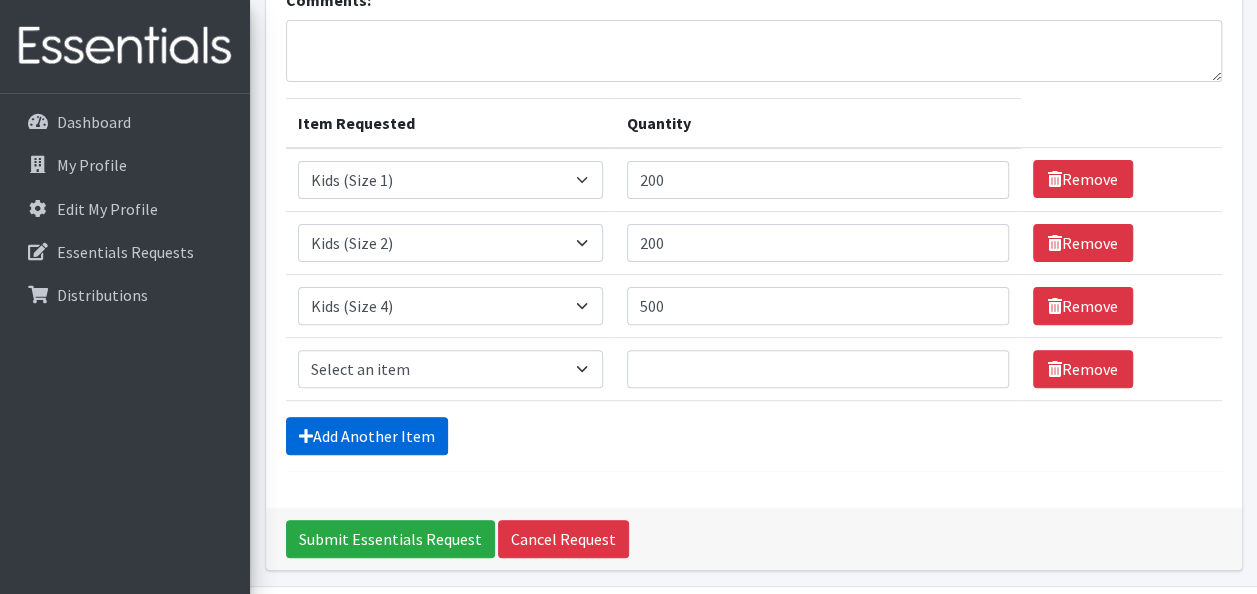 scroll, scrollTop: 224, scrollLeft: 0, axis: vertical 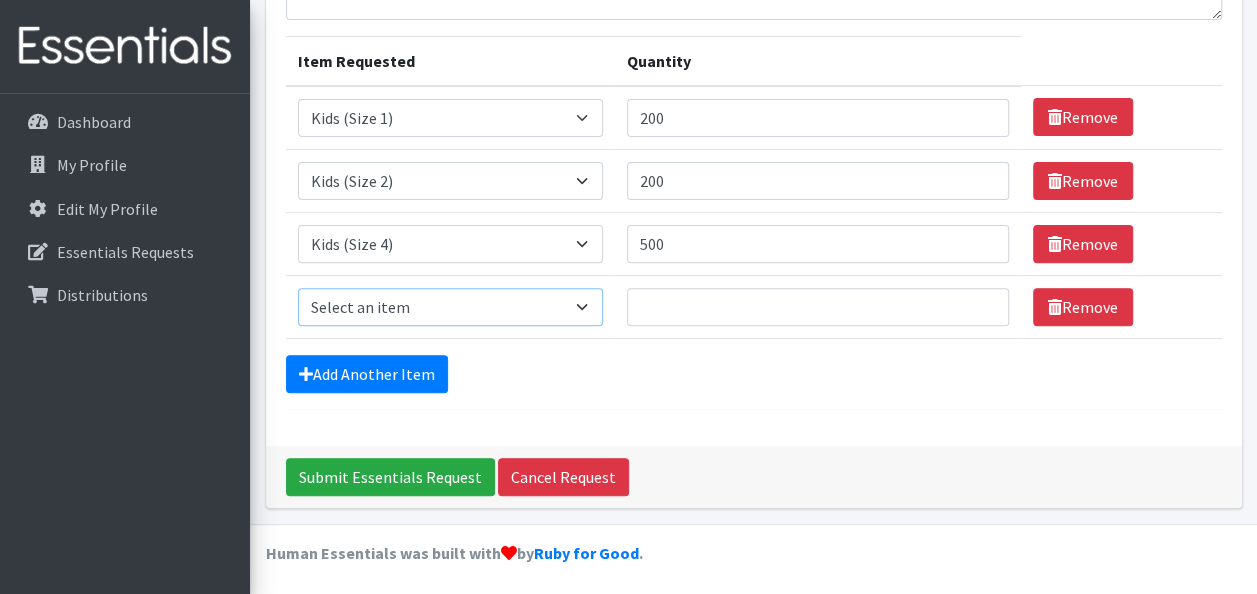 click on "Select an item
Kids (Newborn)
Kids (Preemie)
Kids (Size 1)
Kids (Size 2)
Kids (Size 3)
Kids (Size 4)
Kids (Size 5)
Kids (Size 6)
Kids (Size 7)
Kids Pull-Ups (2T-3T)
Kids Pull-Ups (3T-4T)
Kids Pull-Ups (4T-5T)
Swimmers
Wipes (Baby)
Youth Briefs (All Sizes)" at bounding box center [451, 307] 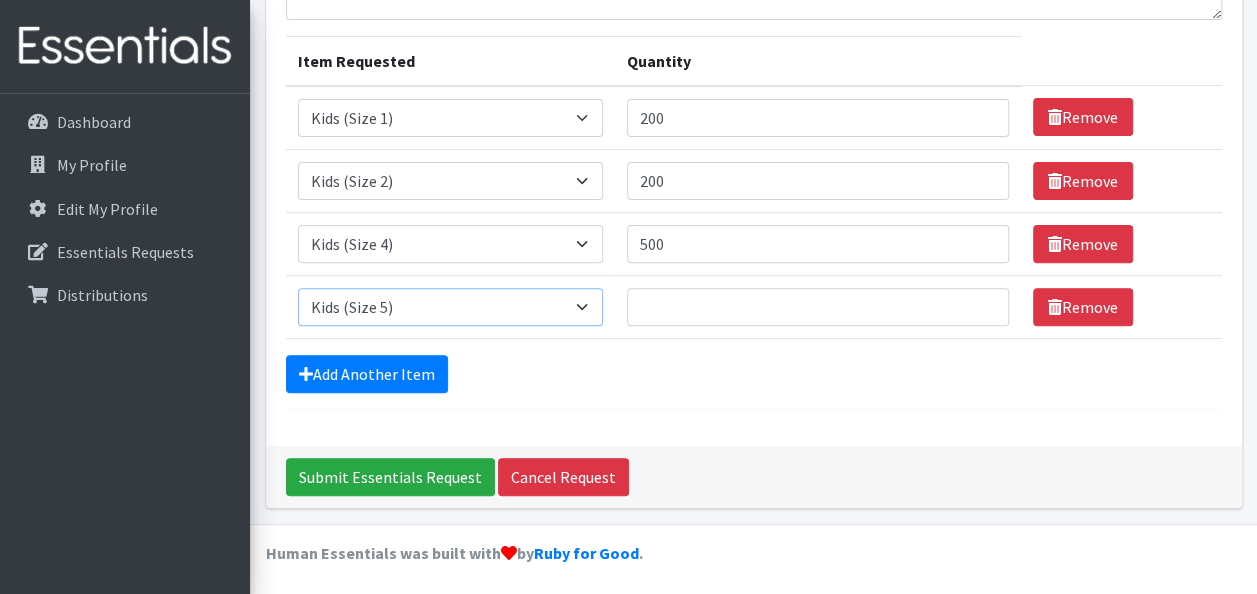 click on "Select an item
Kids (Newborn)
Kids (Preemie)
Kids (Size 1)
Kids (Size 2)
Kids (Size 3)
Kids (Size 4)
Kids (Size 5)
Kids (Size 6)
Kids (Size 7)
Kids Pull-Ups (2T-3T)
Kids Pull-Ups (3T-4T)
Kids Pull-Ups (4T-5T)
Swimmers
Wipes (Baby)
Youth Briefs (All Sizes)" at bounding box center (451, 307) 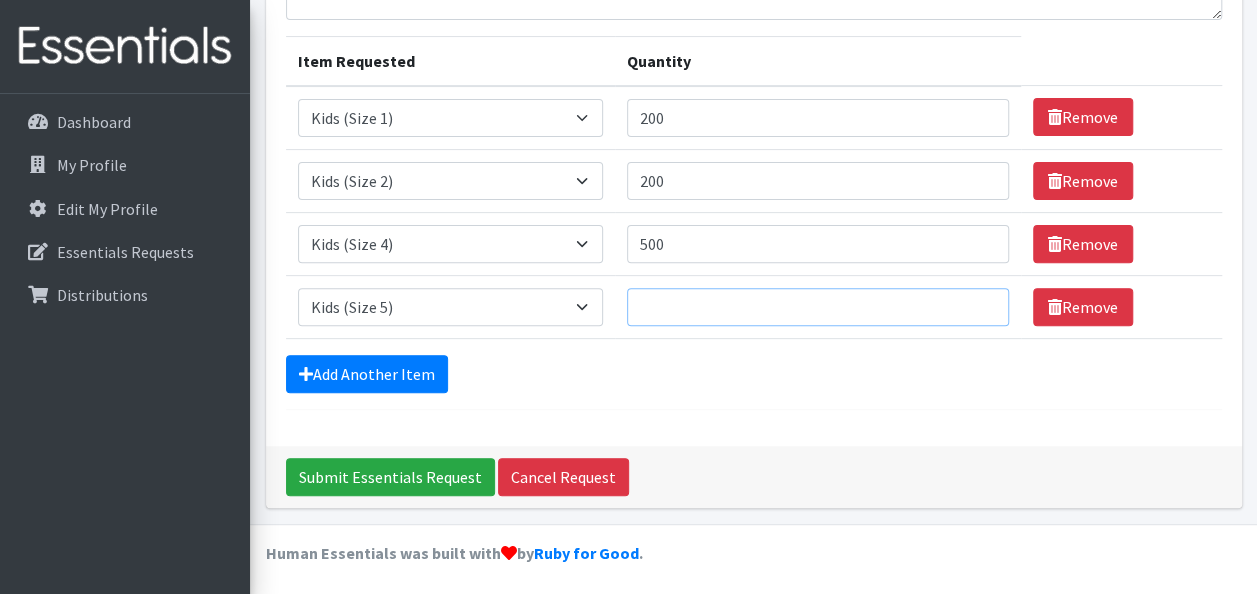 click on "Quantity" at bounding box center (818, 307) 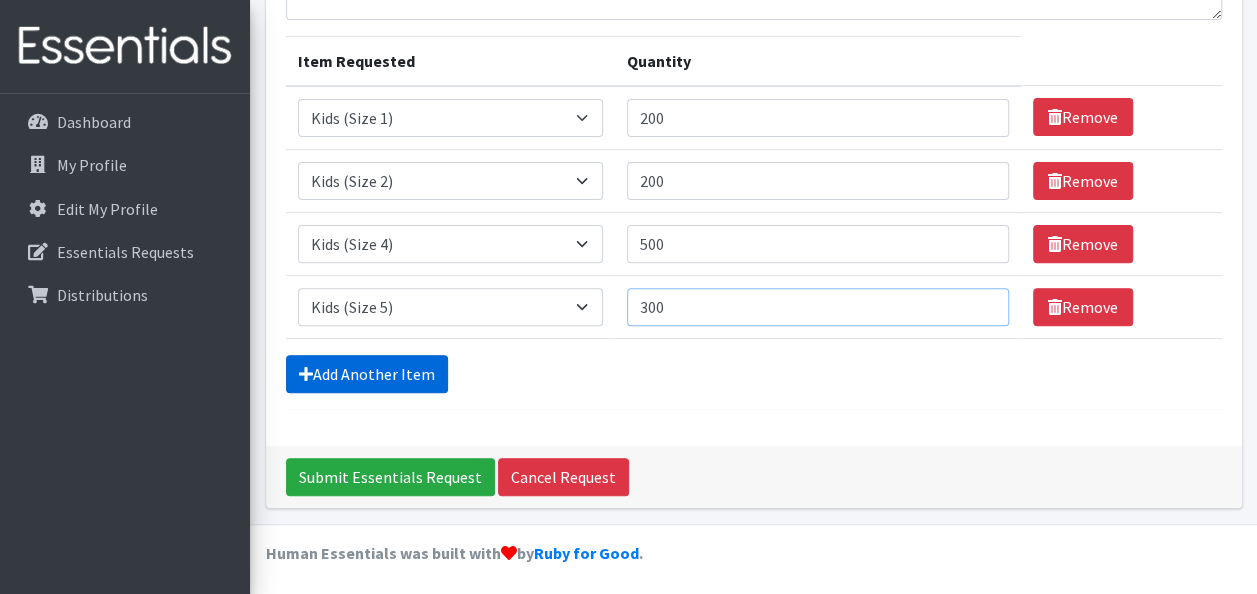 type on "300" 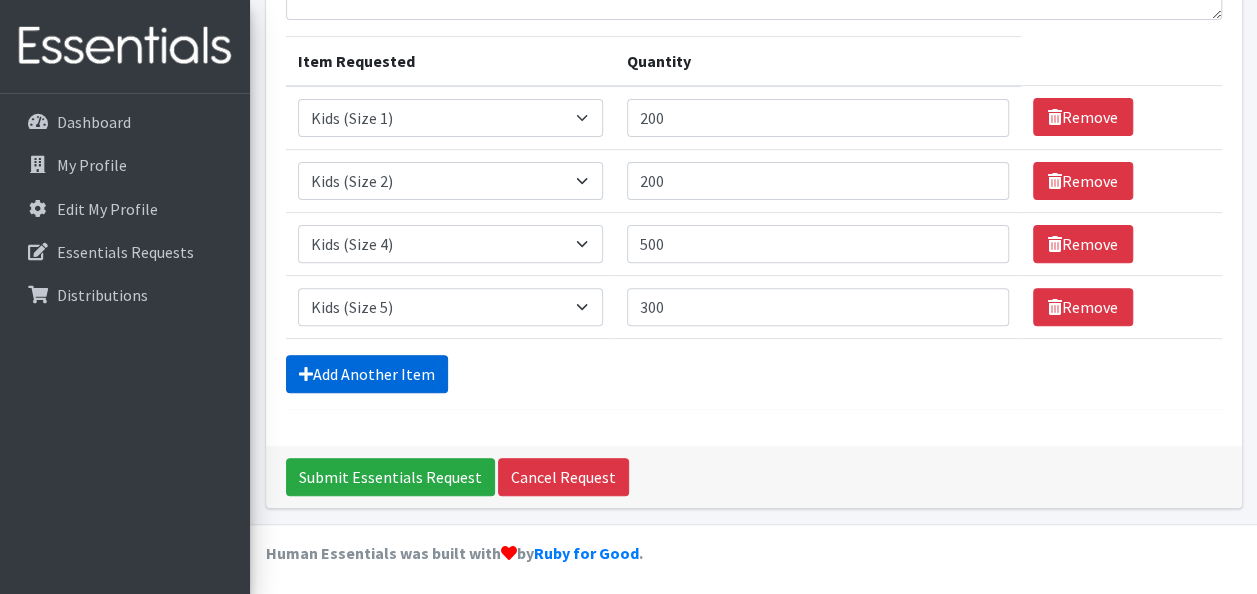 click on "Add Another Item" at bounding box center [367, 374] 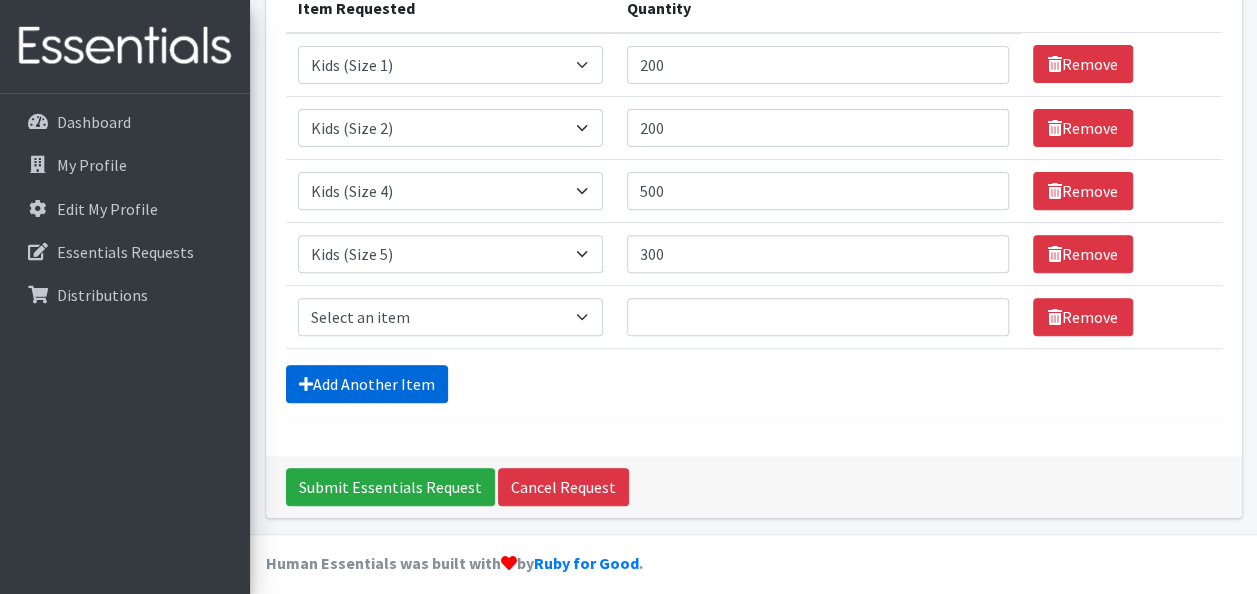 scroll, scrollTop: 287, scrollLeft: 0, axis: vertical 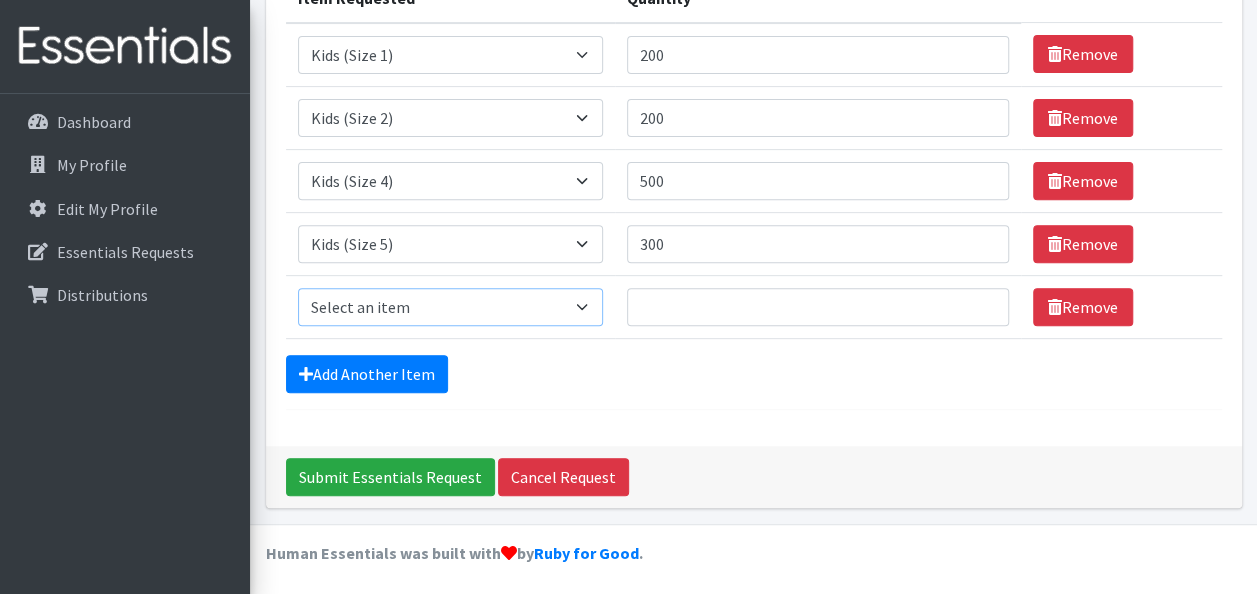 click on "Select an item
Kids (Newborn)
Kids (Preemie)
Kids (Size 1)
Kids (Size 2)
Kids (Size 3)
Kids (Size 4)
Kids (Size 5)
Kids (Size 6)
Kids (Size 7)
Kids Pull-Ups (2T-3T)
Kids Pull-Ups (3T-4T)
Kids Pull-Ups (4T-5T)
Swimmers
Wipes (Baby)
Youth Briefs (All Sizes)" at bounding box center (451, 307) 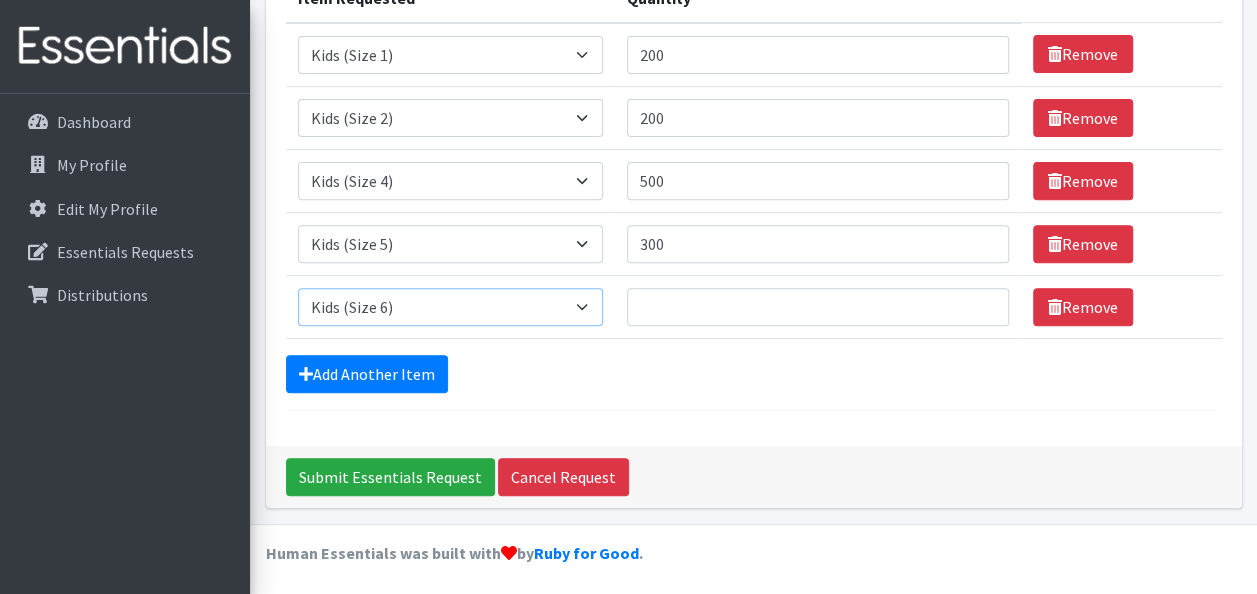 click on "Select an item
Kids (Newborn)
Kids (Preemie)
Kids (Size 1)
Kids (Size 2)
Kids (Size 3)
Kids (Size 4)
Kids (Size 5)
Kids (Size 6)
Kids (Size 7)
Kids Pull-Ups (2T-3T)
Kids Pull-Ups (3T-4T)
Kids Pull-Ups (4T-5T)
Swimmers
Wipes (Baby)
Youth Briefs (All Sizes)" at bounding box center [451, 307] 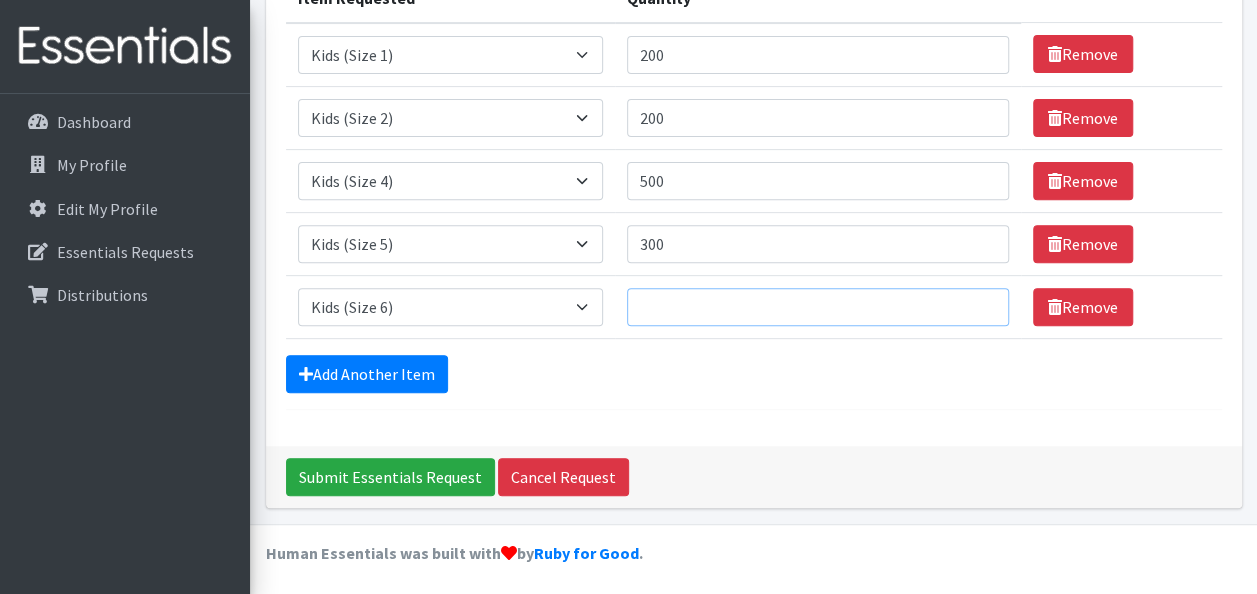 click on "Quantity" at bounding box center (818, 307) 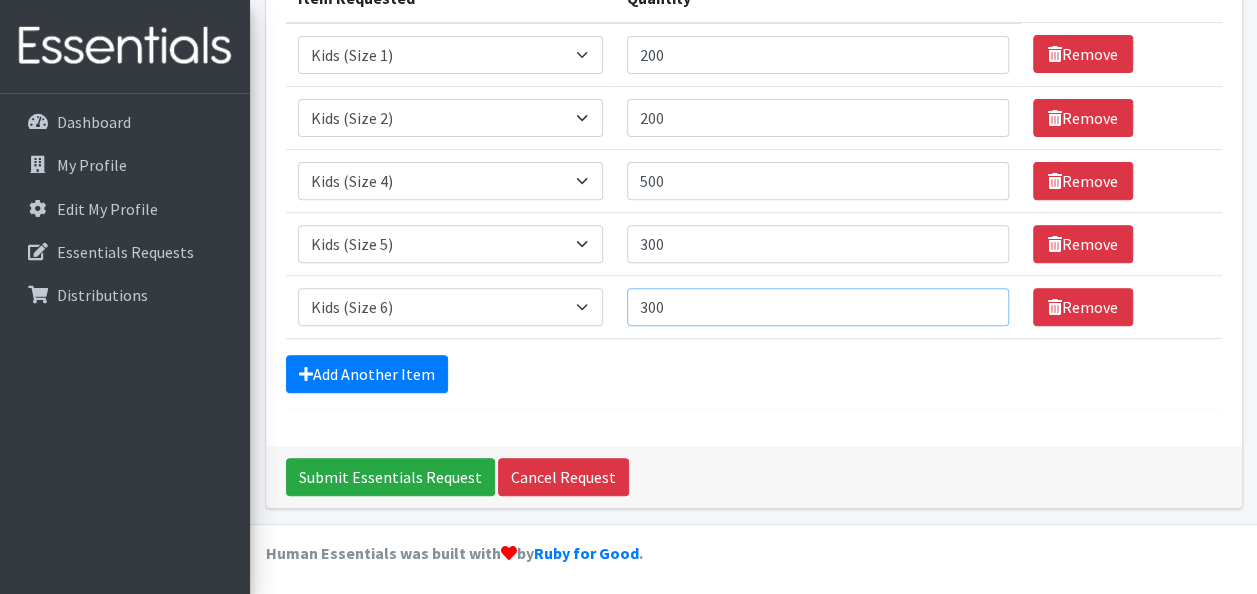 type on "300" 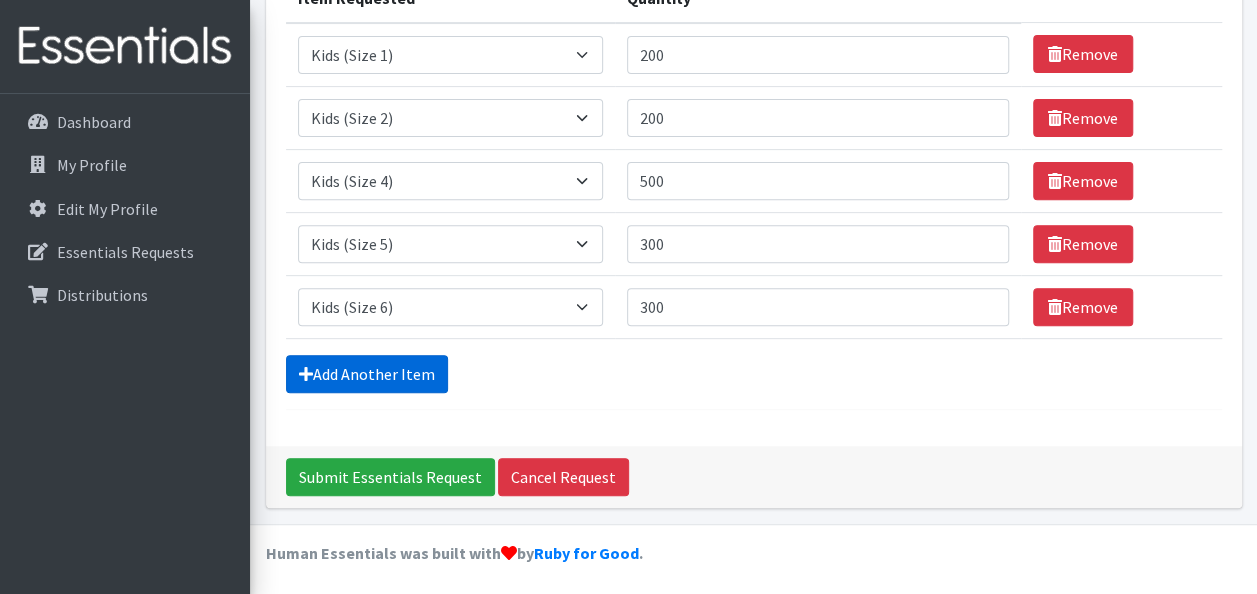 click on "Add Another Item" at bounding box center [367, 374] 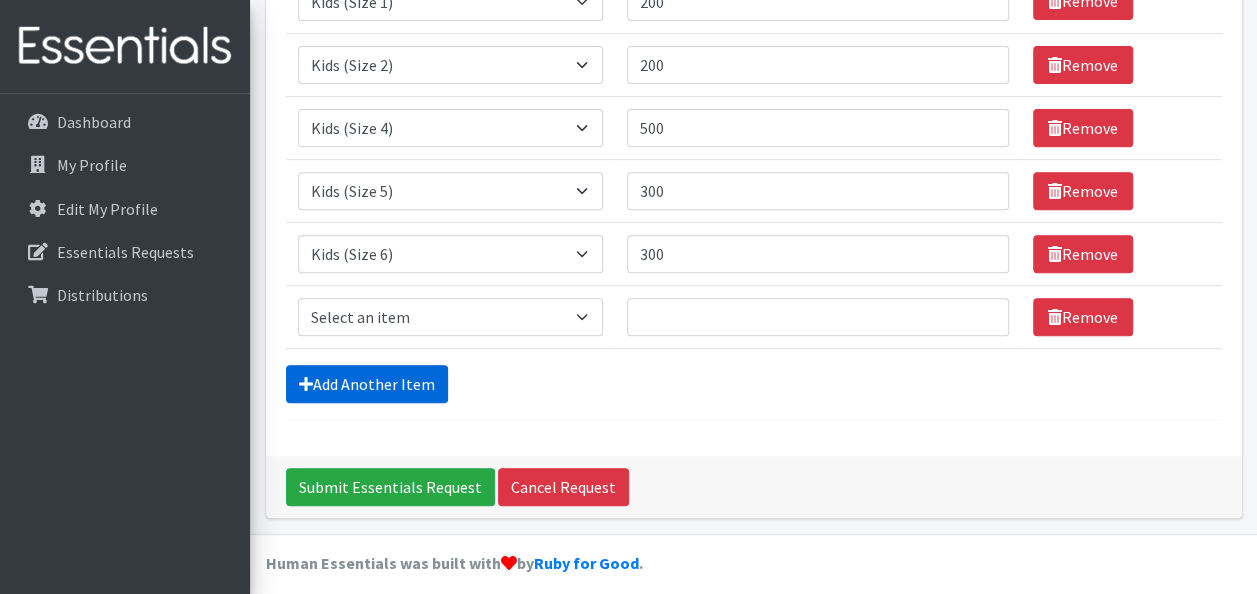 scroll, scrollTop: 350, scrollLeft: 0, axis: vertical 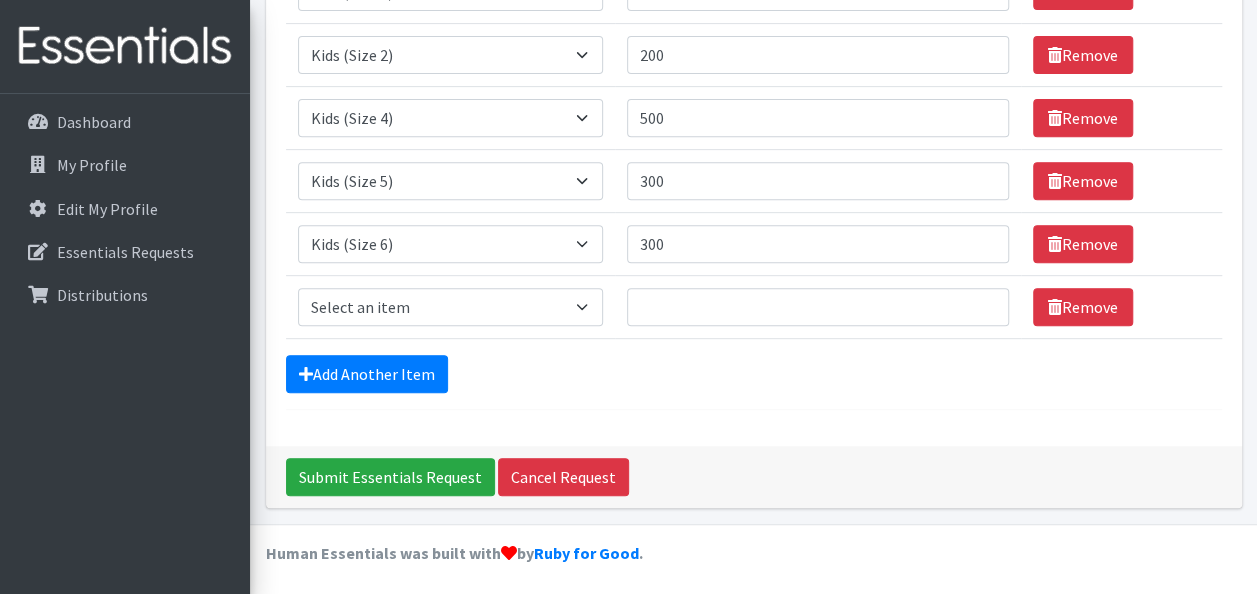 click on "Item Requested
Select an item
Kids (Newborn)
Kids (Preemie)
Kids (Size 1)
Kids (Size 2)
Kids (Size 3)
Kids (Size 4)
Kids (Size 5)
Kids (Size 6)
Kids (Size 7)
Kids Pull-Ups (2T-3T)
Kids Pull-Ups (3T-4T)
Kids Pull-Ups (4T-5T)
Swimmers
Wipes (Baby)
Youth Briefs (All Sizes)" at bounding box center [451, 306] 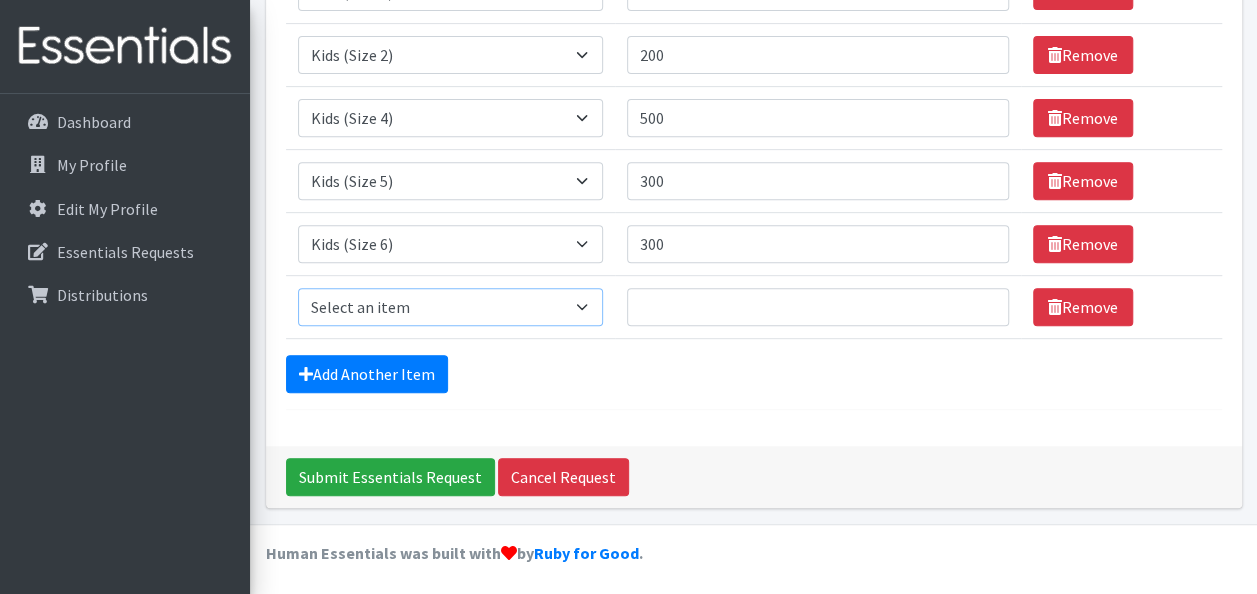 click on "Select an item
Kids (Newborn)
Kids (Preemie)
Kids (Size 1)
Kids (Size 2)
Kids (Size 3)
Kids (Size 4)
Kids (Size 5)
Kids (Size 6)
Kids (Size 7)
Kids Pull-Ups (2T-3T)
Kids Pull-Ups (3T-4T)
Kids Pull-Ups (4T-5T)
Swimmers
Wipes (Baby)
Youth Briefs (All Sizes)" at bounding box center (451, 307) 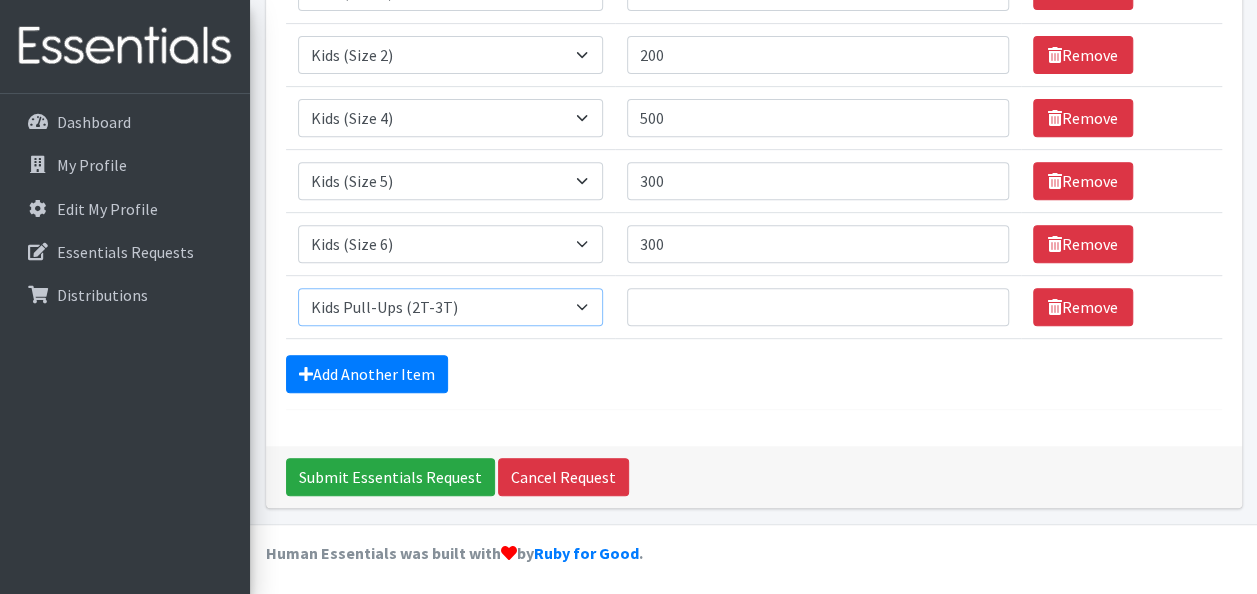 click on "Select an item
Kids (Newborn)
Kids (Preemie)
Kids (Size 1)
Kids (Size 2)
Kids (Size 3)
Kids (Size 4)
Kids (Size 5)
Kids (Size 6)
Kids (Size 7)
Kids Pull-Ups (2T-3T)
Kids Pull-Ups (3T-4T)
Kids Pull-Ups (4T-5T)
Swimmers
Wipes (Baby)
Youth Briefs (All Sizes)" at bounding box center [451, 307] 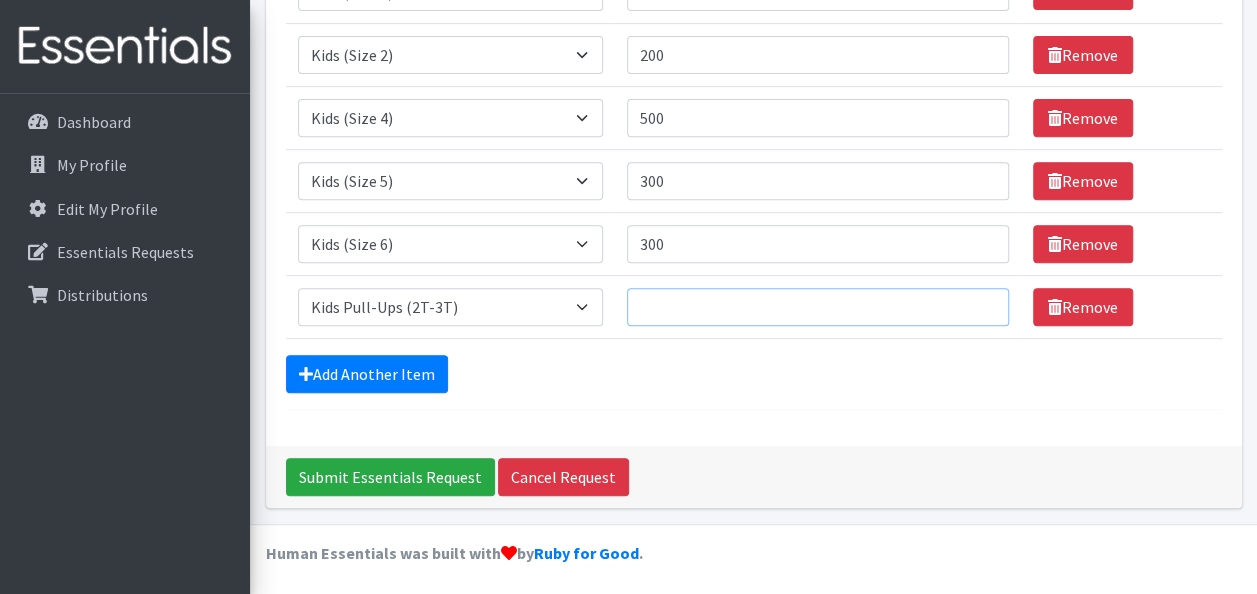 click on "Quantity" at bounding box center [818, 307] 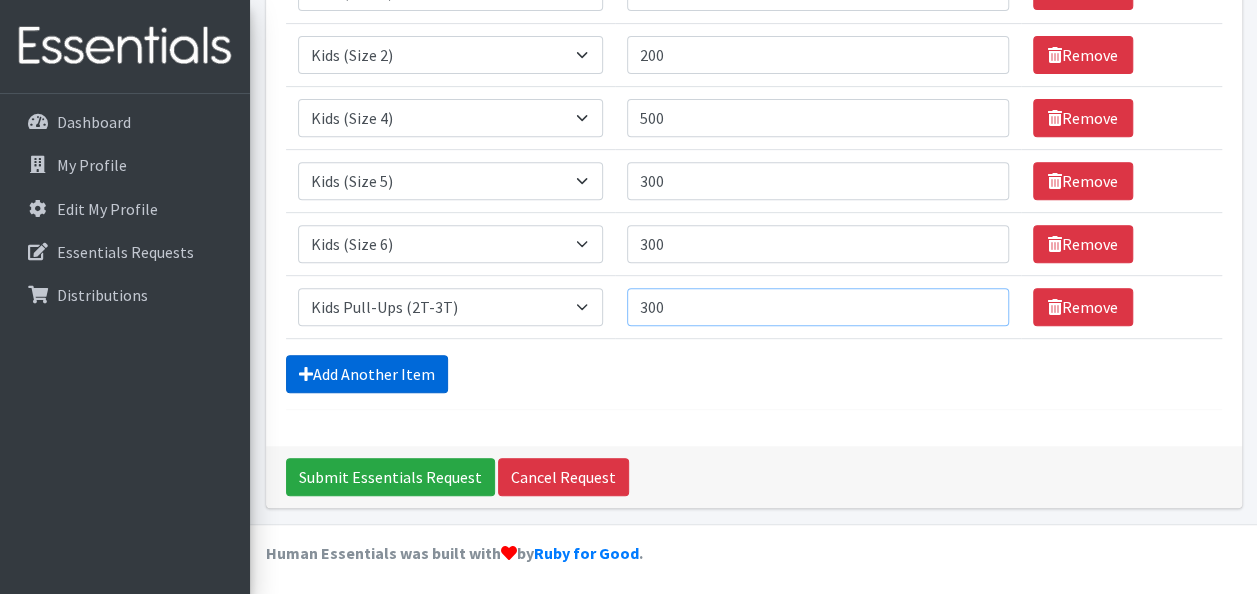 type on "300" 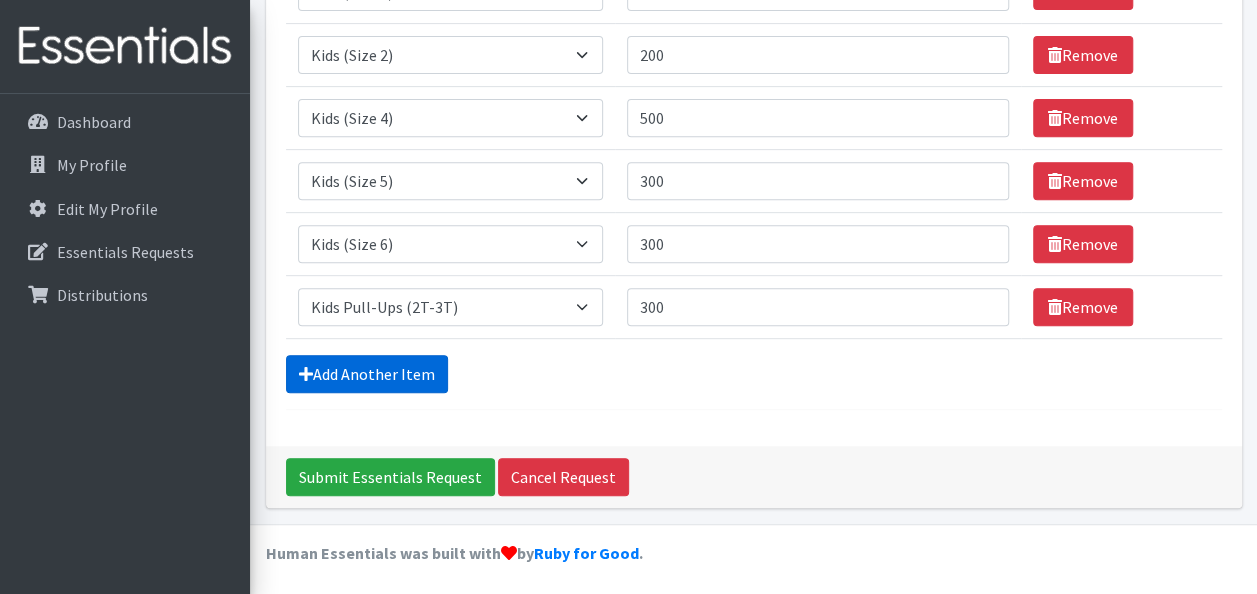 click on "Add Another Item" at bounding box center (367, 374) 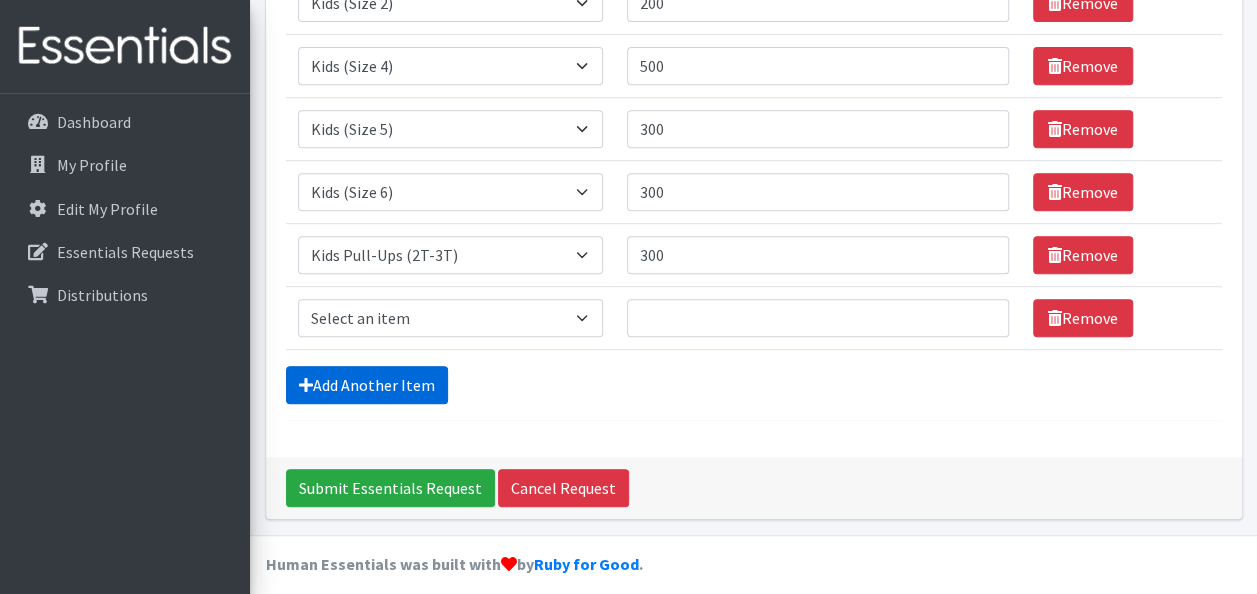 scroll, scrollTop: 412, scrollLeft: 0, axis: vertical 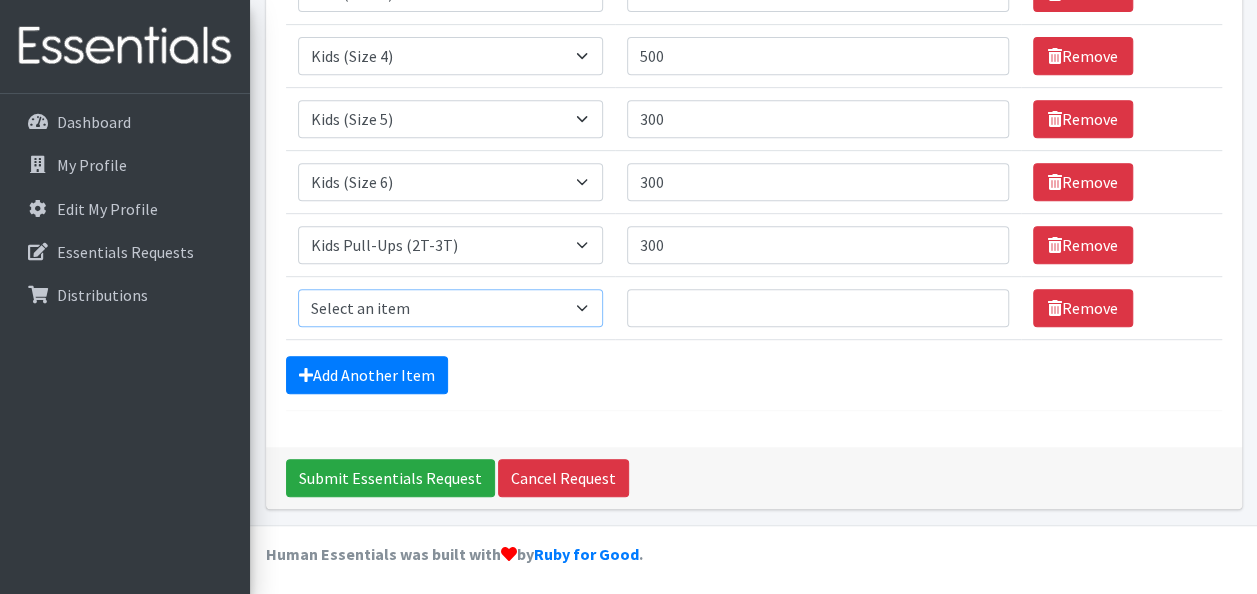 click on "Select an item
Kids (Newborn)
Kids (Preemie)
Kids (Size 1)
Kids (Size 2)
Kids (Size 3)
Kids (Size 4)
Kids (Size 5)
Kids (Size 6)
Kids (Size 7)
Kids Pull-Ups (2T-3T)
Kids Pull-Ups (3T-4T)
Kids Pull-Ups (4T-5T)
Swimmers
Wipes (Baby)
Youth Briefs (All Sizes)" at bounding box center [451, 308] 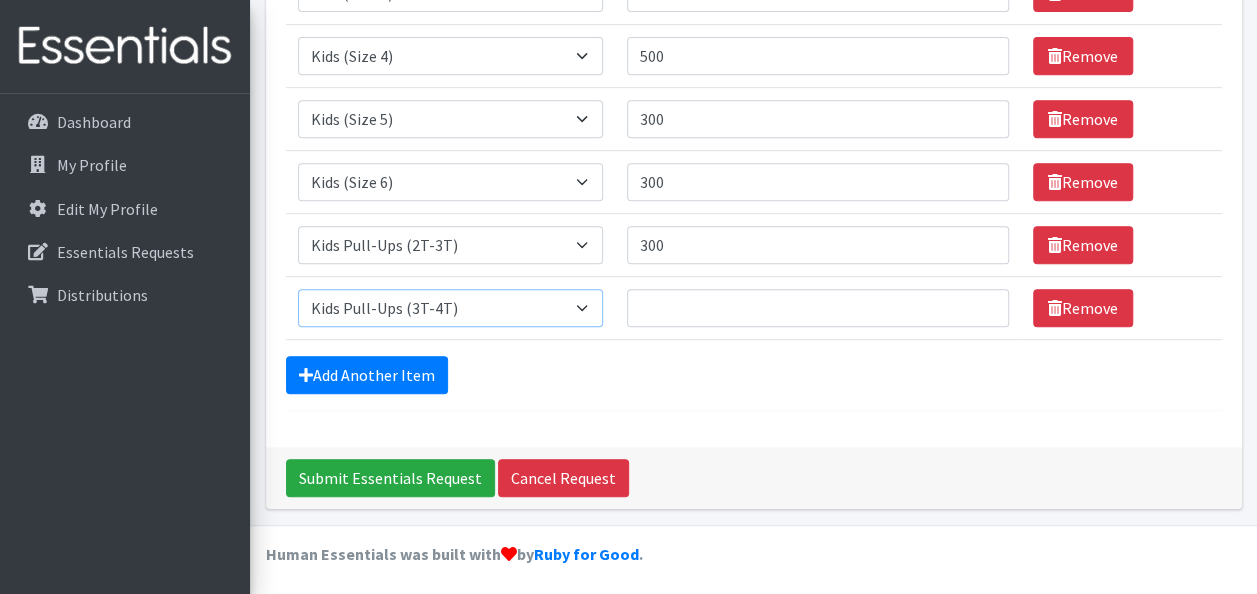 click on "Select an item
Kids (Newborn)
Kids (Preemie)
Kids (Size 1)
Kids (Size 2)
Kids (Size 3)
Kids (Size 4)
Kids (Size 5)
Kids (Size 6)
Kids (Size 7)
Kids Pull-Ups (2T-3T)
Kids Pull-Ups (3T-4T)
Kids Pull-Ups (4T-5T)
Swimmers
Wipes (Baby)
Youth Briefs (All Sizes)" at bounding box center (451, 308) 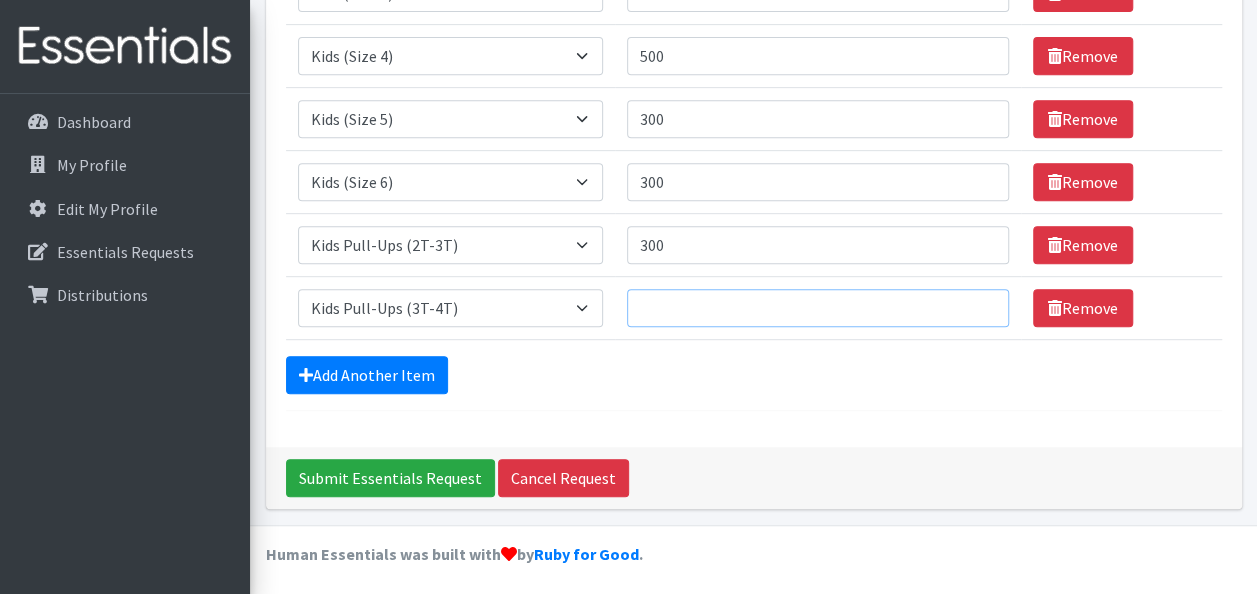 click on "Quantity" at bounding box center (818, 308) 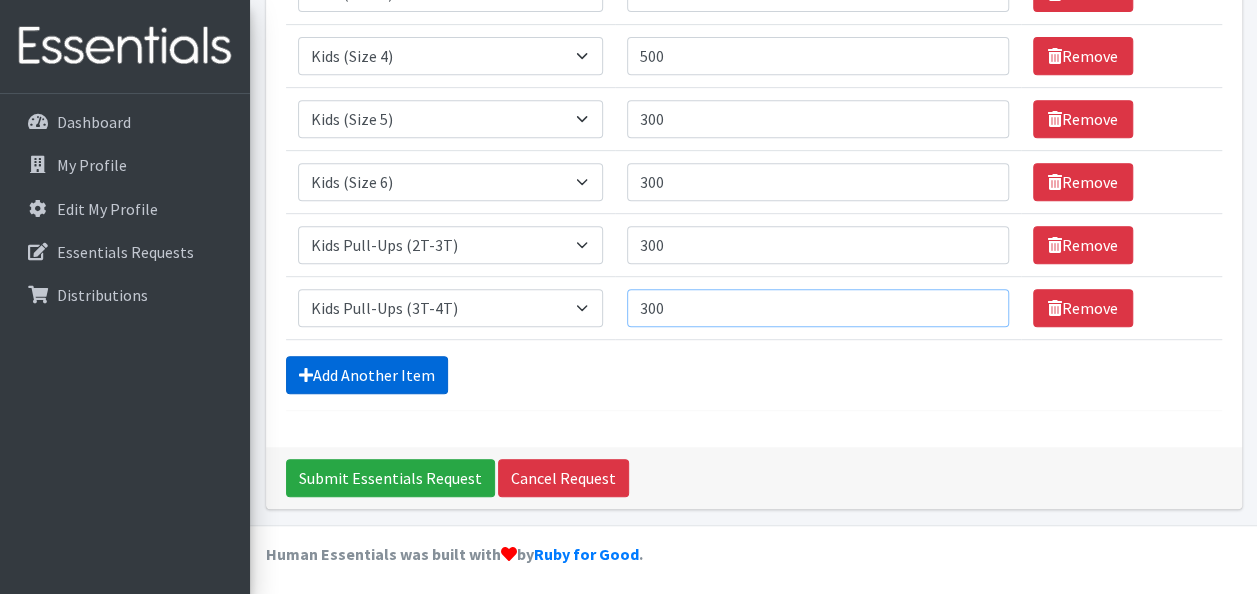 type on "300" 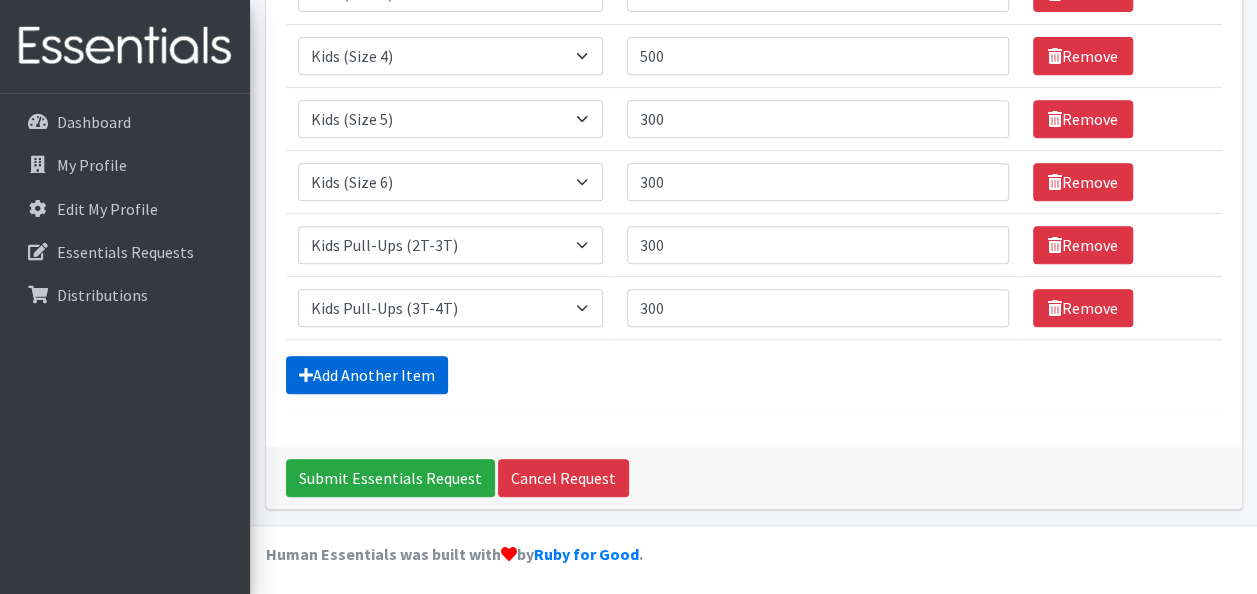 click on "Add Another Item" at bounding box center [367, 375] 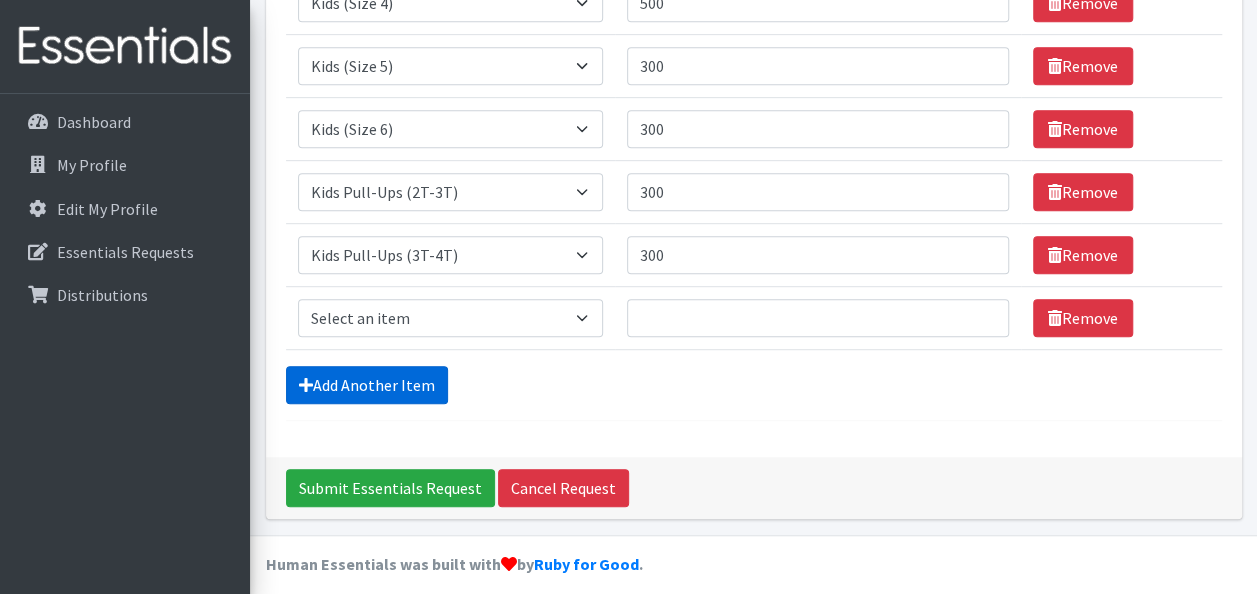 scroll, scrollTop: 475, scrollLeft: 0, axis: vertical 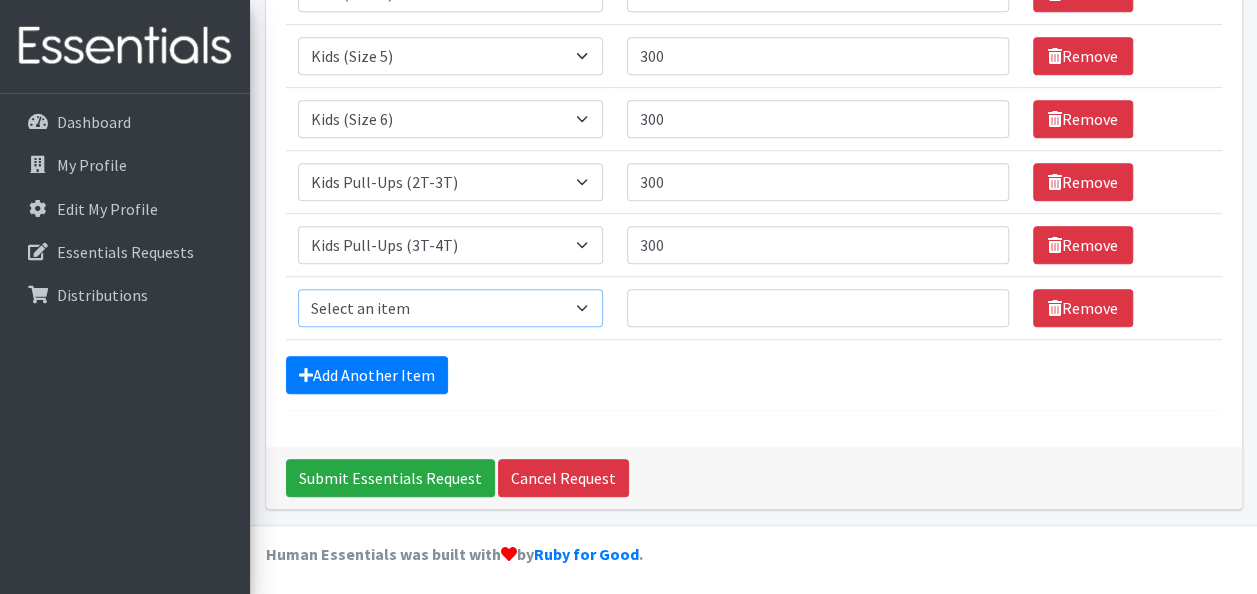 click on "Select an item
Kids (Newborn)
Kids (Preemie)
Kids (Size 1)
Kids (Size 2)
Kids (Size 3)
Kids (Size 4)
Kids (Size 5)
Kids (Size 6)
Kids (Size 7)
Kids Pull-Ups (2T-3T)
Kids Pull-Ups (3T-4T)
Kids Pull-Ups (4T-5T)
Swimmers
Wipes (Baby)
Youth Briefs (All Sizes)" at bounding box center (451, 308) 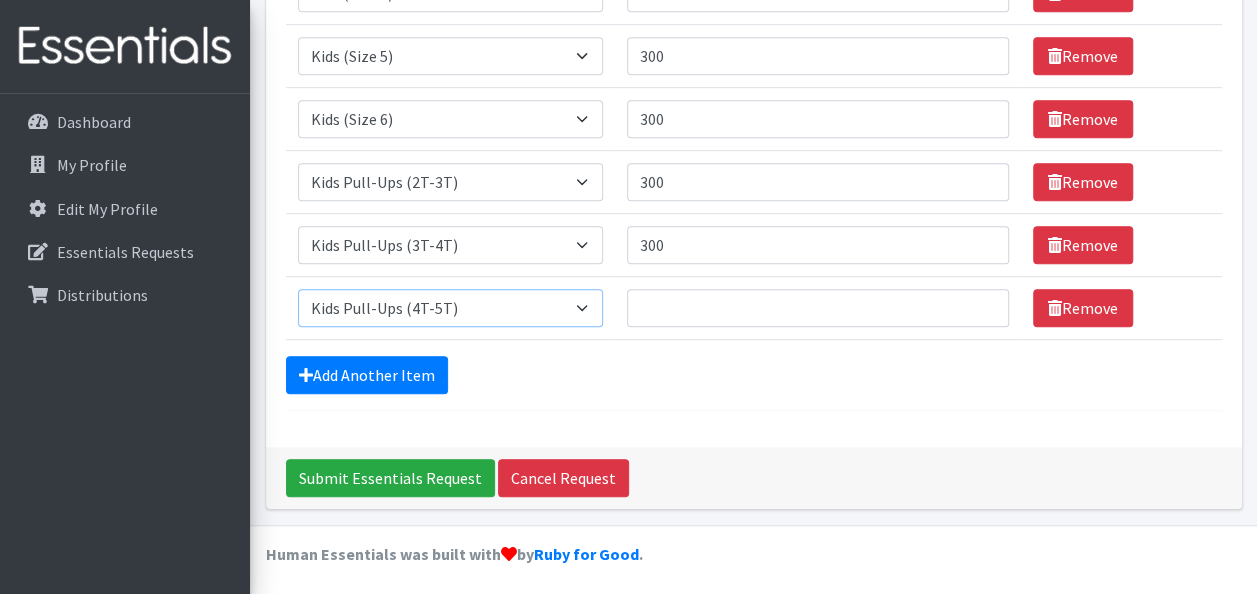 click on "Select an item
Kids (Newborn)
Kids (Preemie)
Kids (Size 1)
Kids (Size 2)
Kids (Size 3)
Kids (Size 4)
Kids (Size 5)
Kids (Size 6)
Kids (Size 7)
Kids Pull-Ups (2T-3T)
Kids Pull-Ups (3T-4T)
Kids Pull-Ups (4T-5T)
Swimmers
Wipes (Baby)
Youth Briefs (All Sizes)" at bounding box center [451, 308] 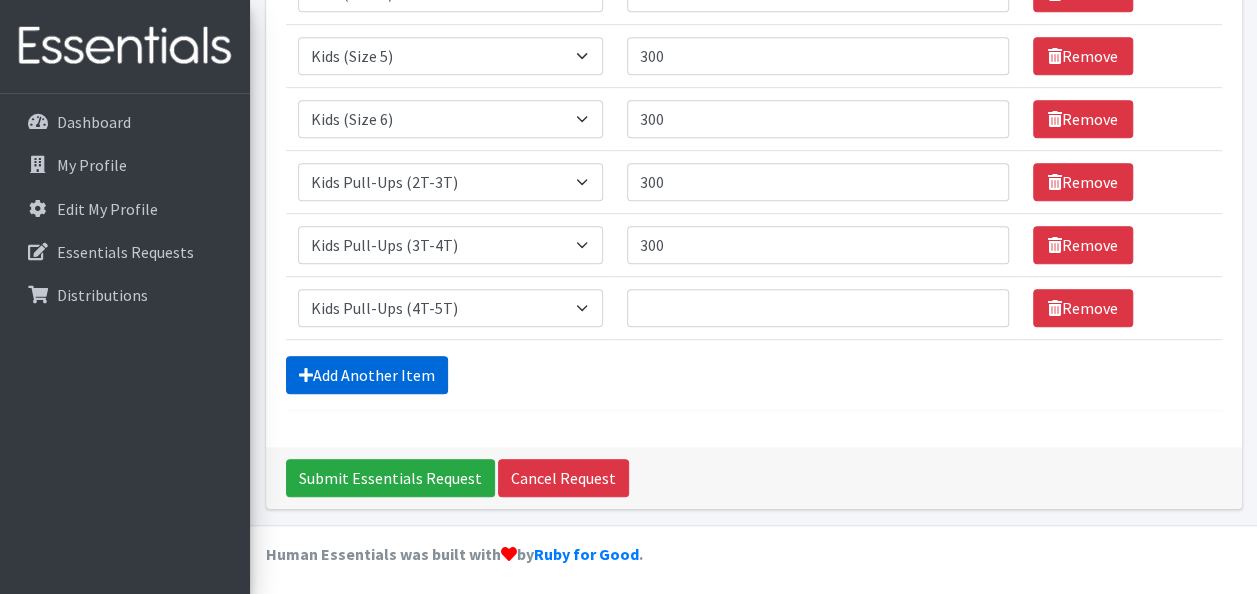 click on "Add Another Item" at bounding box center [367, 375] 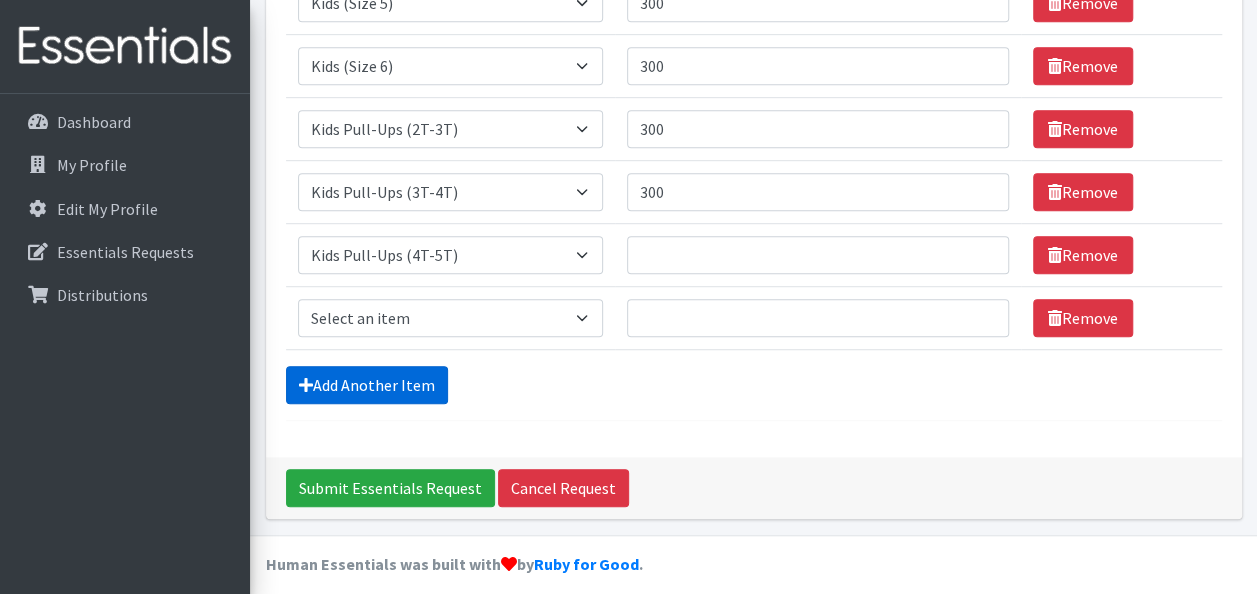 scroll, scrollTop: 538, scrollLeft: 0, axis: vertical 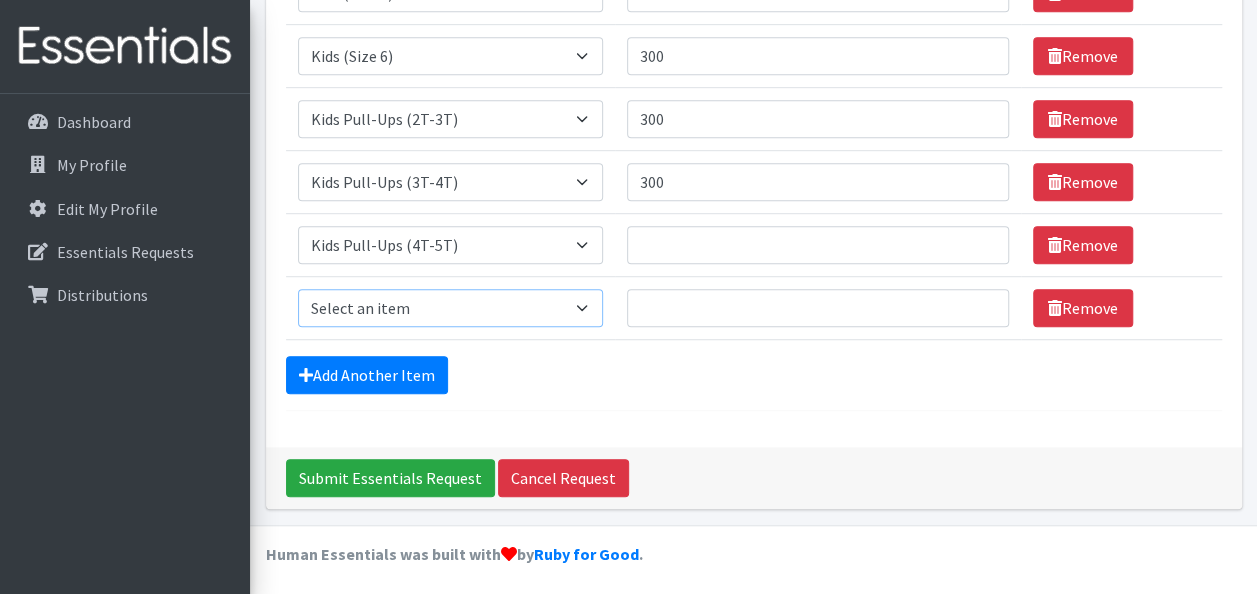 click on "Select an item
Kids (Newborn)
Kids (Preemie)
Kids (Size 1)
Kids (Size 2)
Kids (Size 3)
Kids (Size 4)
Kids (Size 5)
Kids (Size 6)
Kids (Size 7)
Kids Pull-Ups (2T-3T)
Kids Pull-Ups (3T-4T)
Kids Pull-Ups (4T-5T)
Swimmers
Wipes (Baby)
Youth Briefs (All Sizes)" at bounding box center [451, 308] 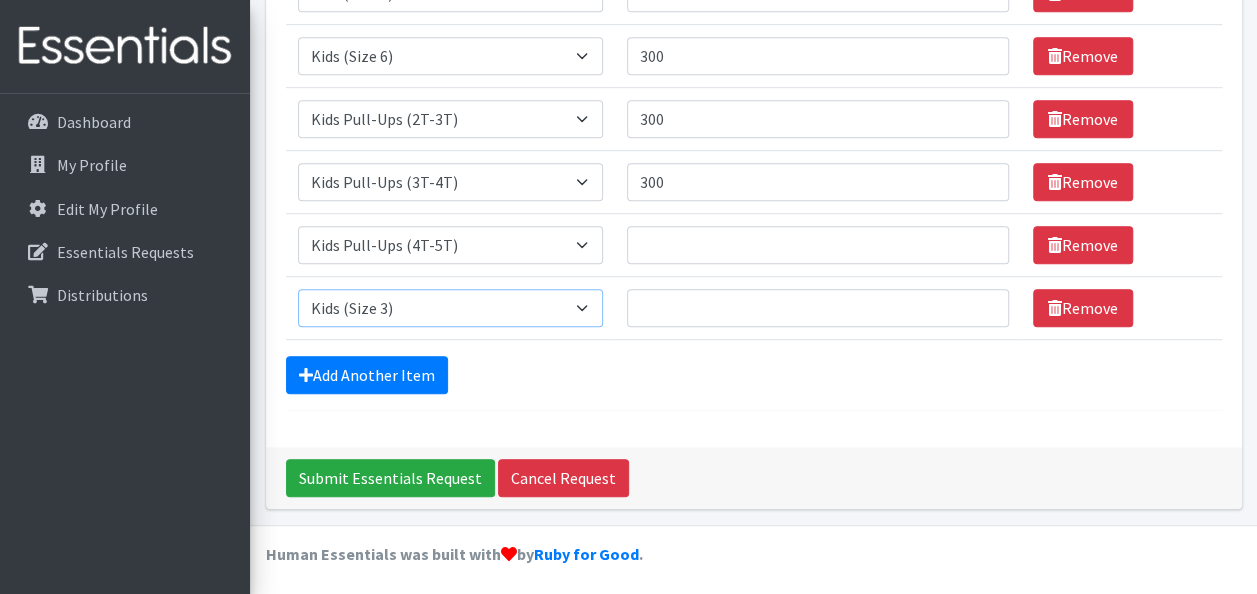 click on "Select an item
Kids (Newborn)
Kids (Preemie)
Kids (Size 1)
Kids (Size 2)
Kids (Size 3)
Kids (Size 4)
Kids (Size 5)
Kids (Size 6)
Kids (Size 7)
Kids Pull-Ups (2T-3T)
Kids Pull-Ups (3T-4T)
Kids Pull-Ups (4T-5T)
Swimmers
Wipes (Baby)
Youth Briefs (All Sizes)" at bounding box center [451, 308] 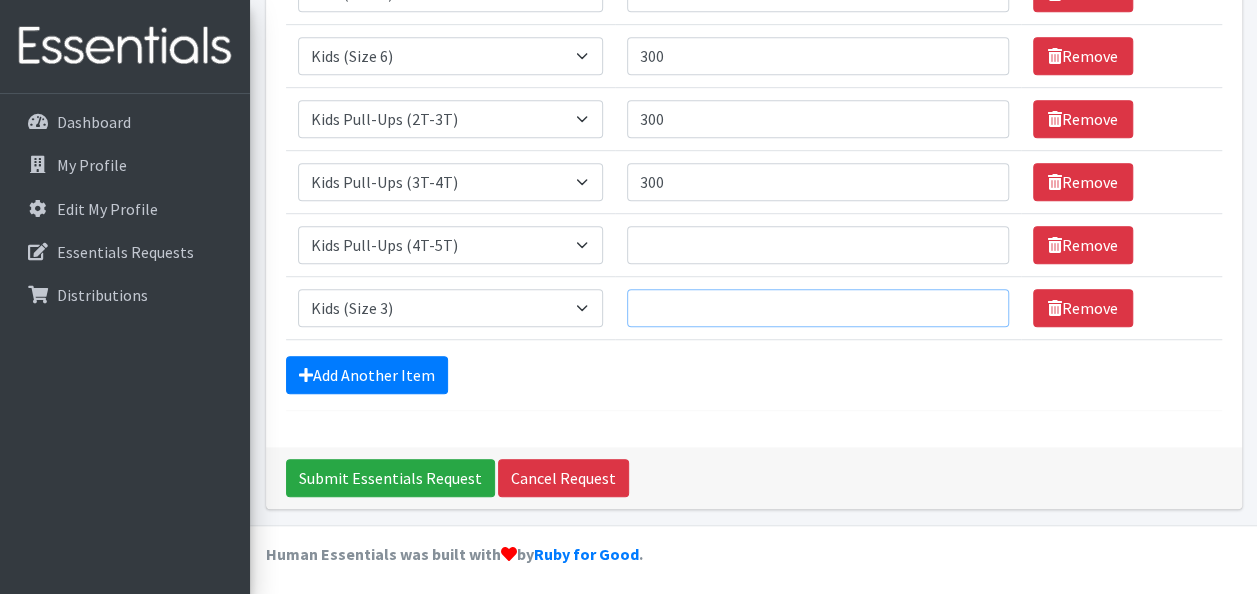 click on "Quantity" at bounding box center [818, 308] 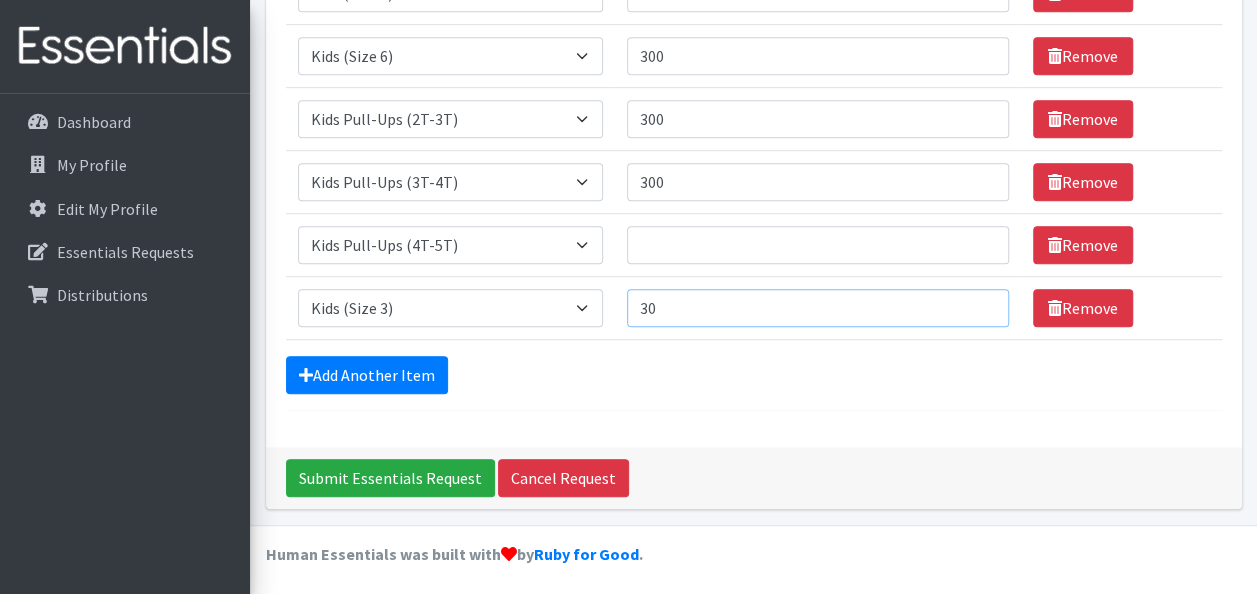 type on "3" 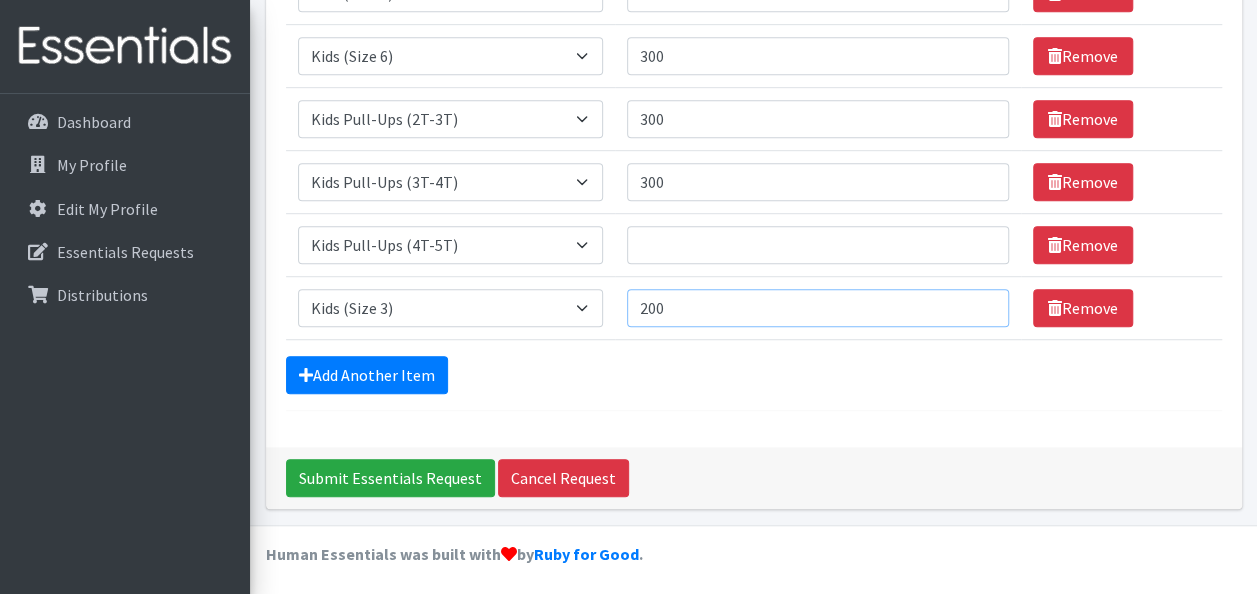 type on "200" 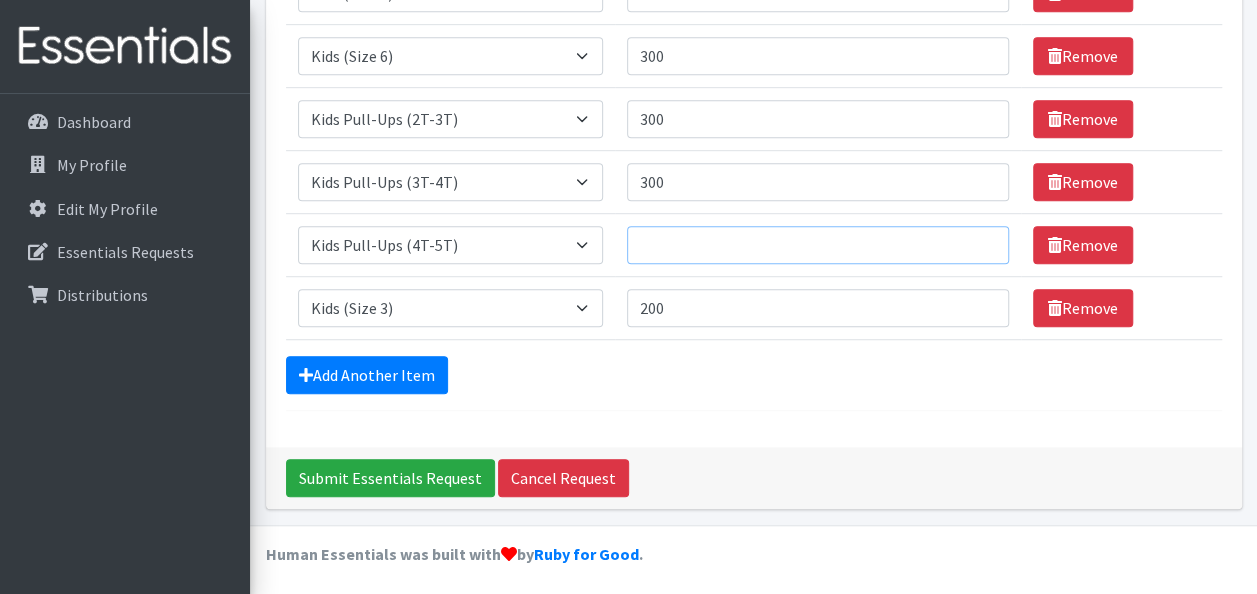 click on "Quantity" at bounding box center (818, 245) 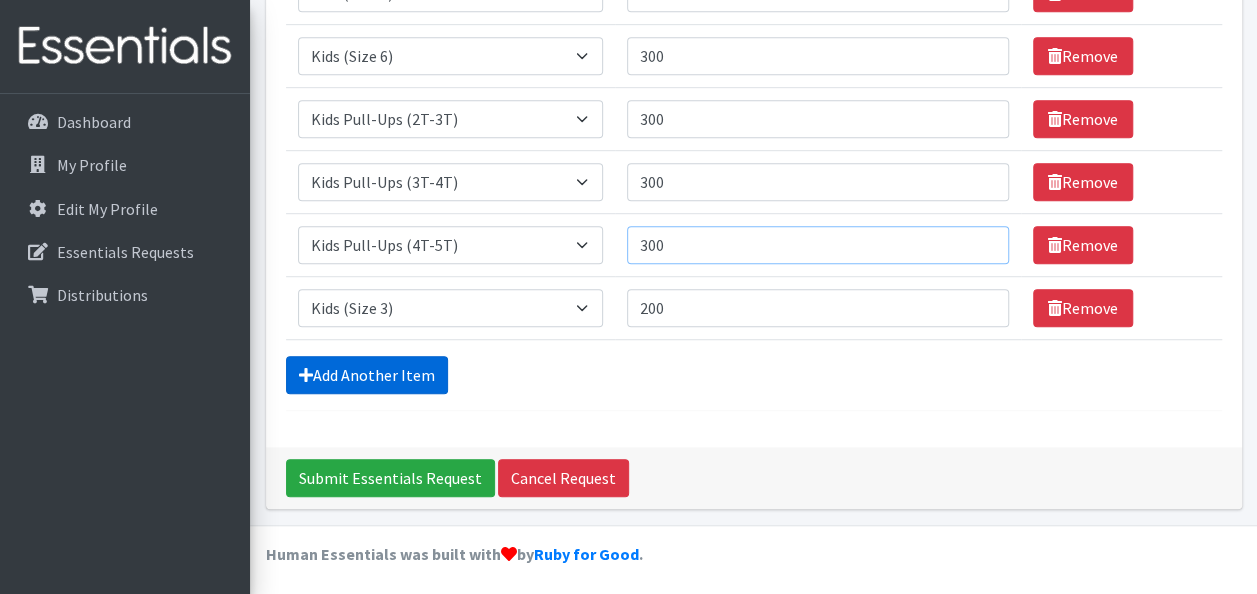 type on "300" 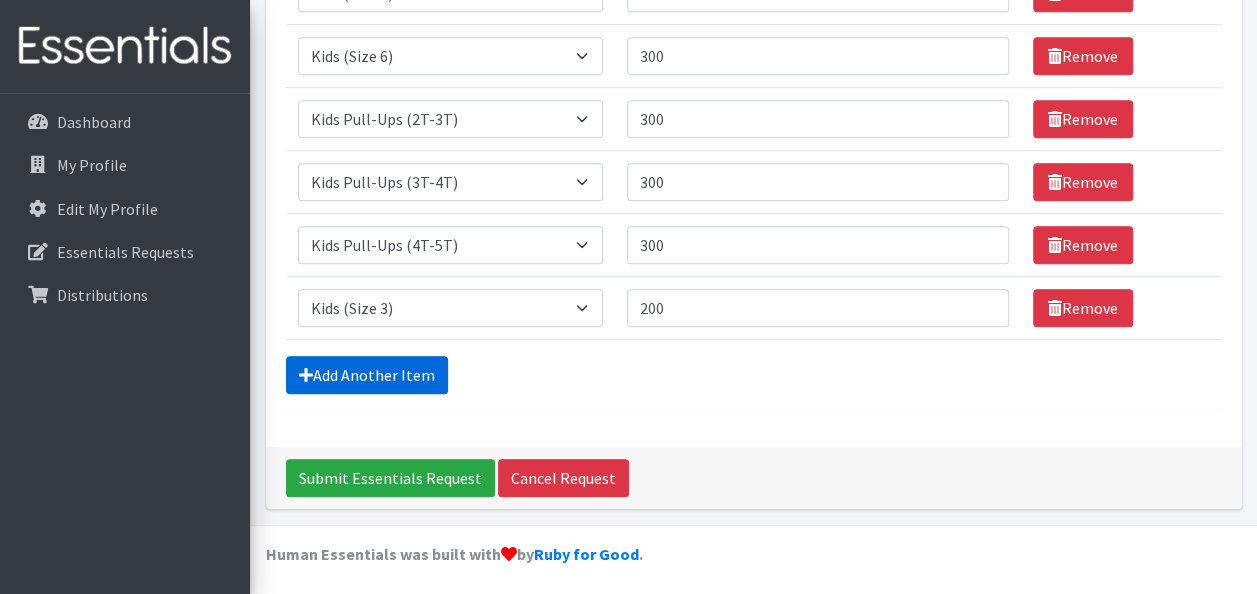 click on "Add Another Item" at bounding box center [367, 375] 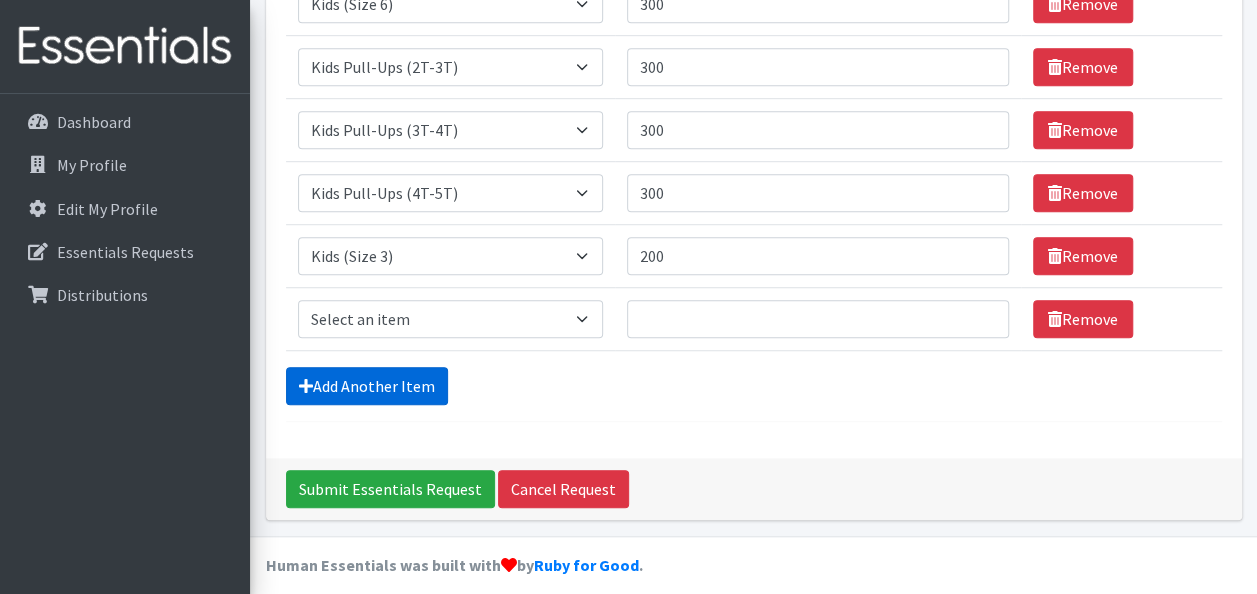 scroll, scrollTop: 600, scrollLeft: 0, axis: vertical 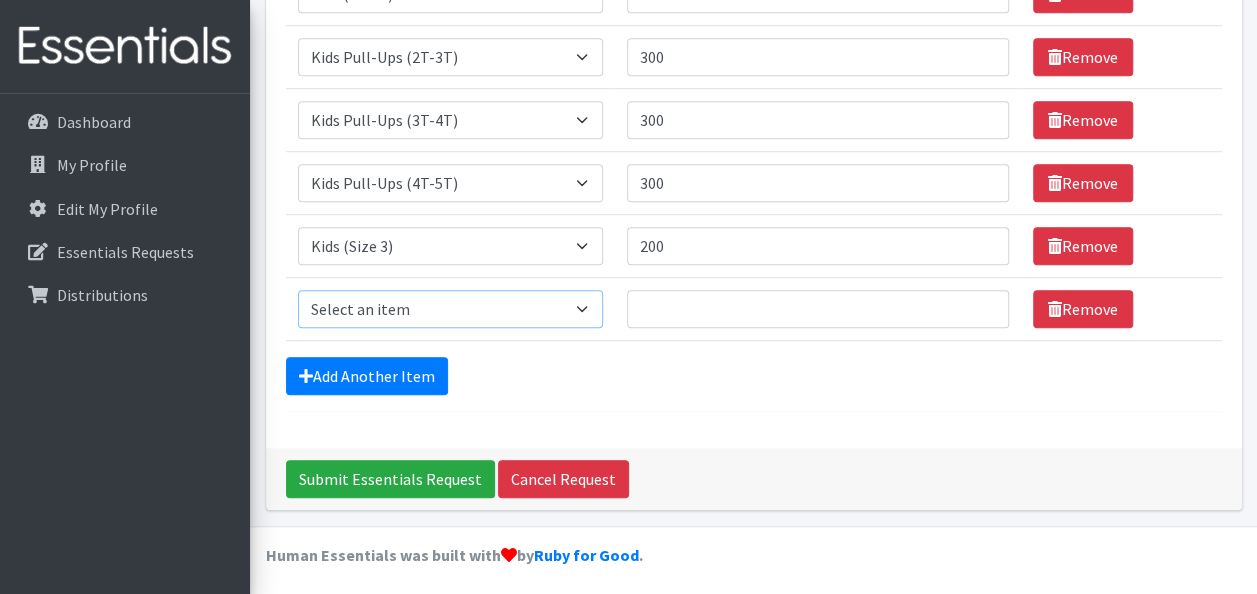 click on "Select an item
Kids (Newborn)
Kids (Preemie)
Kids (Size 1)
Kids (Size 2)
Kids (Size 3)
Kids (Size 4)
Kids (Size 5)
Kids (Size 6)
Kids (Size 7)
Kids Pull-Ups (2T-3T)
Kids Pull-Ups (3T-4T)
Kids Pull-Ups (4T-5T)
Swimmers
Wipes (Baby)
Youth Briefs (All Sizes)" at bounding box center (451, 309) 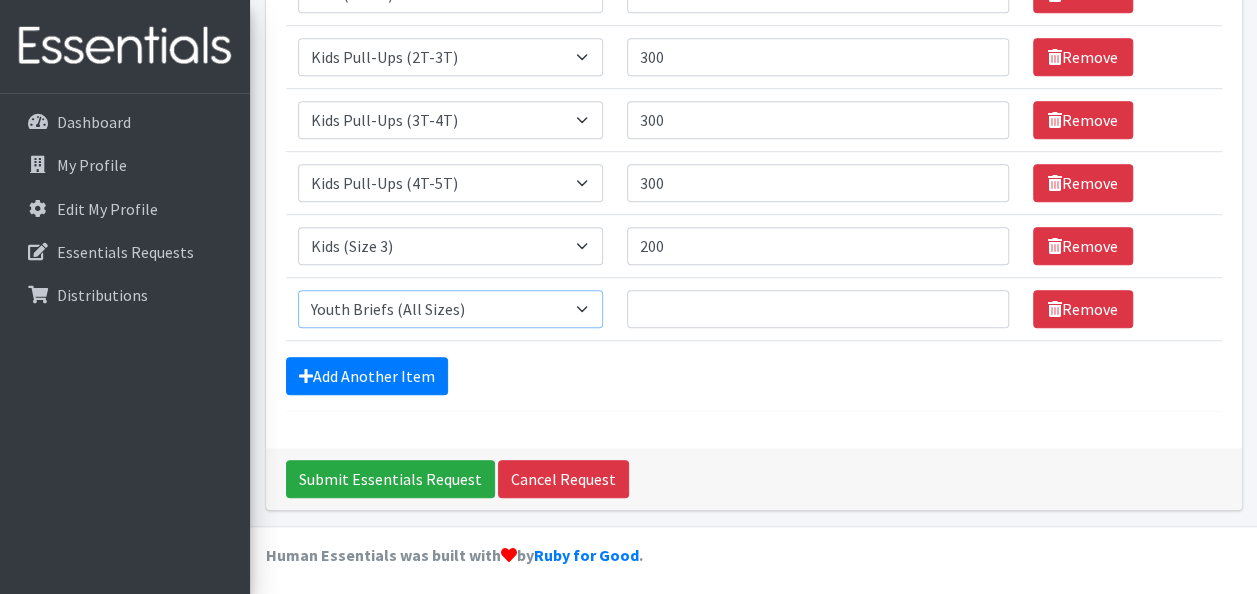 click on "Select an item
Kids (Newborn)
Kids (Preemie)
Kids (Size 1)
Kids (Size 2)
Kids (Size 3)
Kids (Size 4)
Kids (Size 5)
Kids (Size 6)
Kids (Size 7)
Kids Pull-Ups (2T-3T)
Kids Pull-Ups (3T-4T)
Kids Pull-Ups (4T-5T)
Swimmers
Wipes (Baby)
Youth Briefs (All Sizes)" at bounding box center [451, 309] 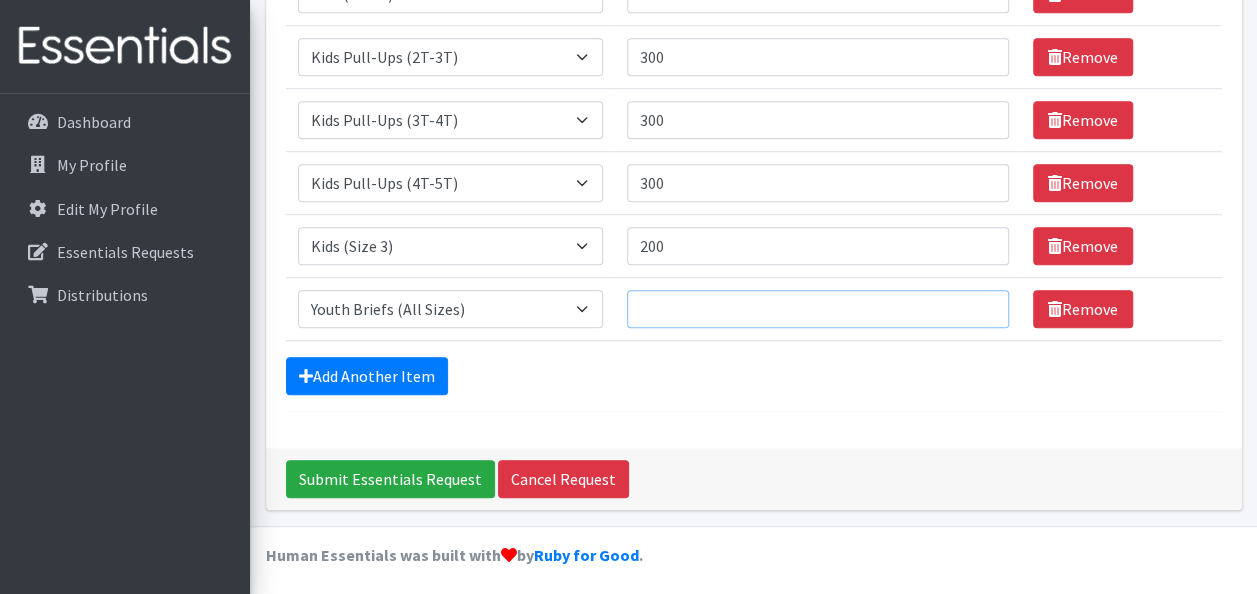 click on "Quantity" at bounding box center (818, 309) 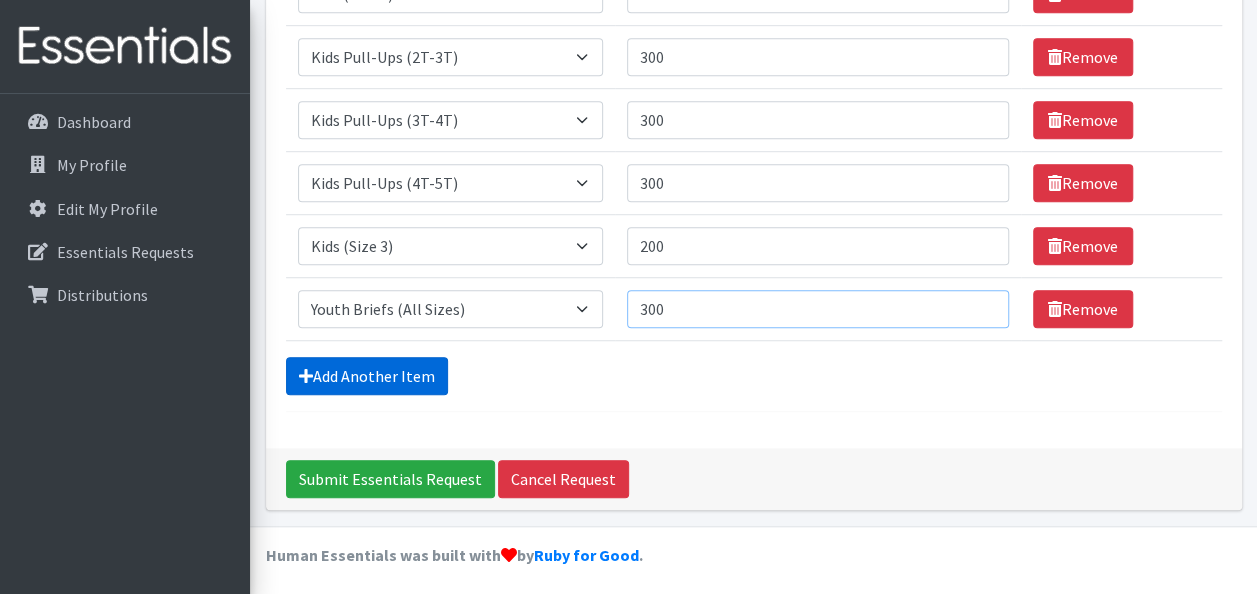 type on "300" 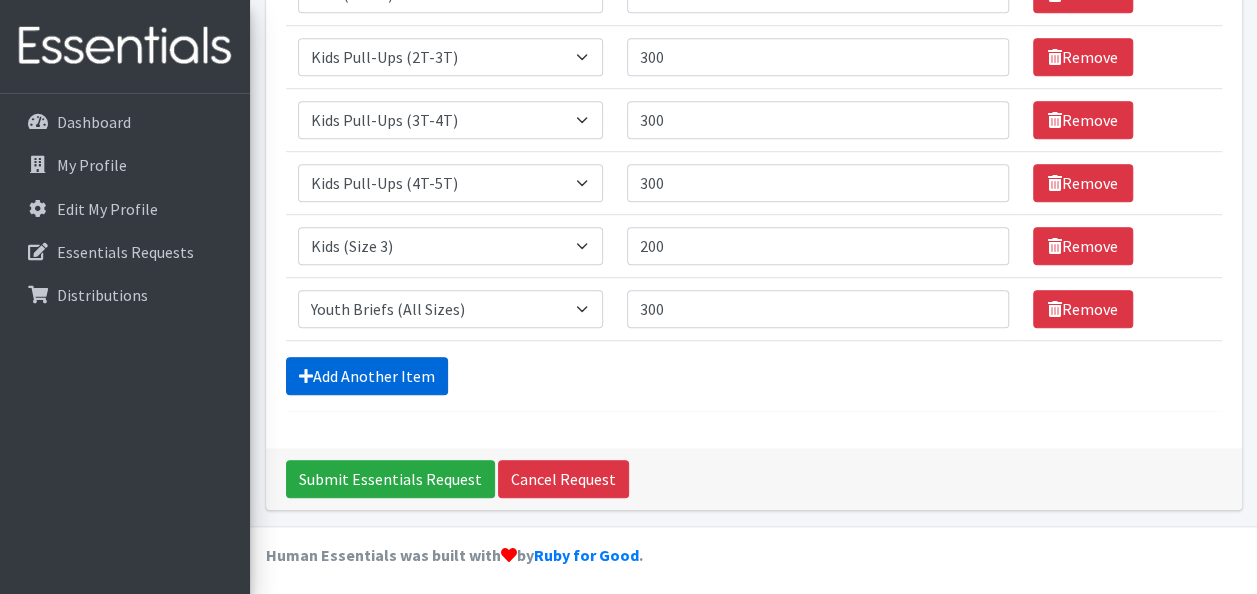 click on "Add Another Item" at bounding box center [367, 376] 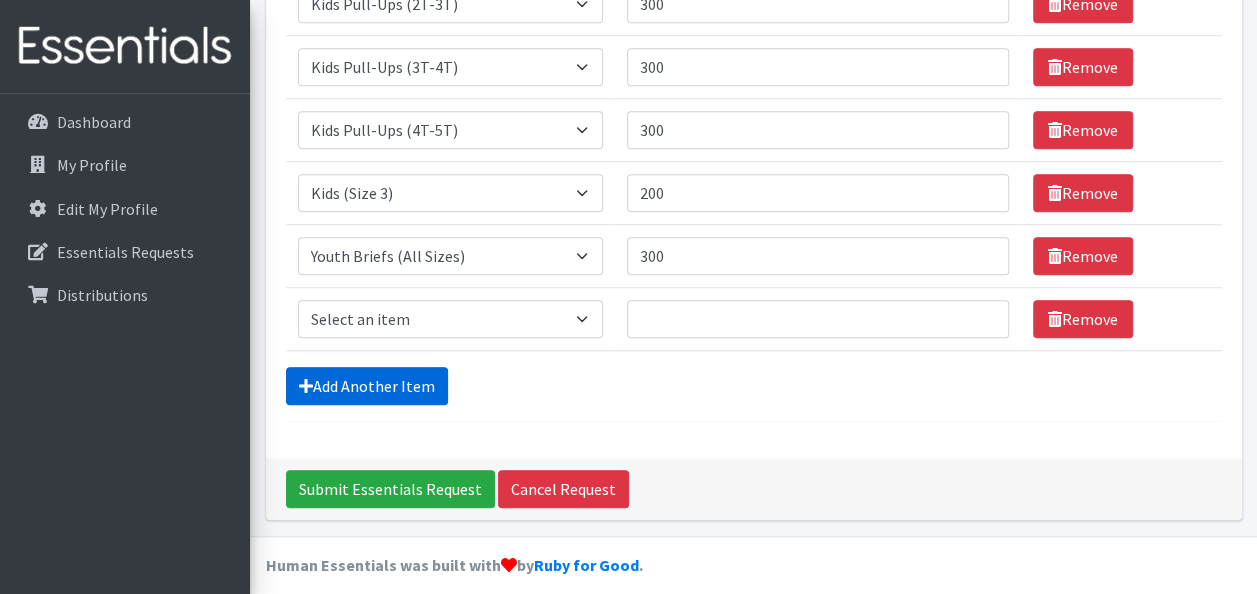 scroll, scrollTop: 663, scrollLeft: 0, axis: vertical 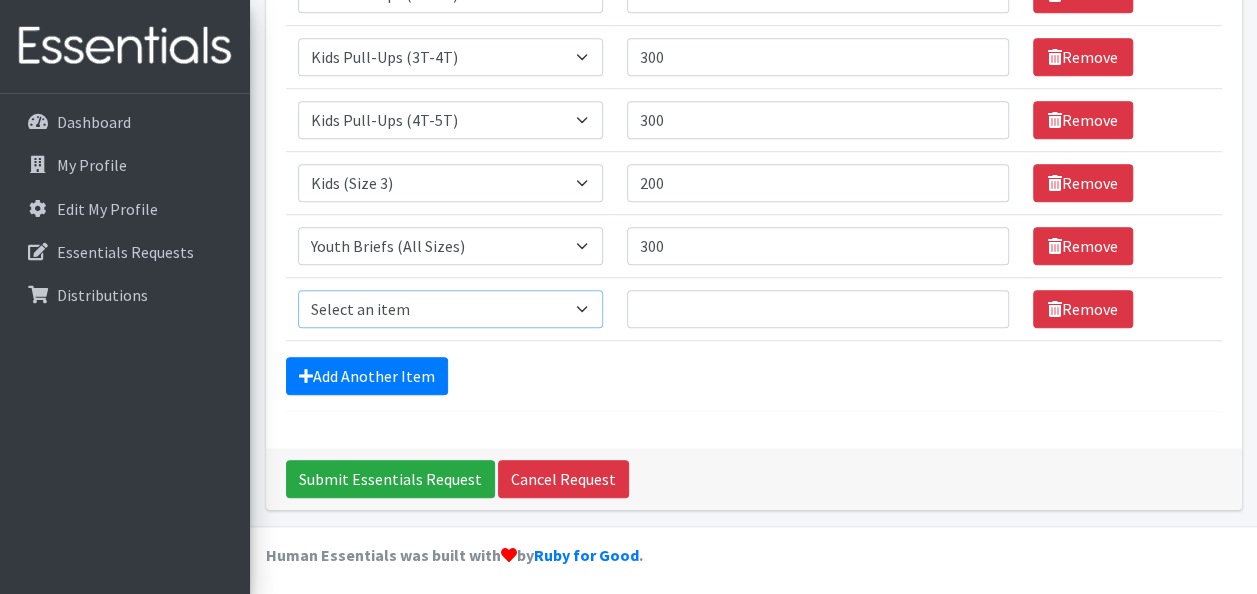 click on "Select an item
Kids (Newborn)
Kids (Preemie)
Kids (Size 1)
Kids (Size 2)
Kids (Size 3)
Kids (Size 4)
Kids (Size 5)
Kids (Size 6)
Kids (Size 7)
Kids Pull-Ups (2T-3T)
Kids Pull-Ups (3T-4T)
Kids Pull-Ups (4T-5T)
Swimmers
Wipes (Baby)
Youth Briefs (All Sizes)" at bounding box center [451, 309] 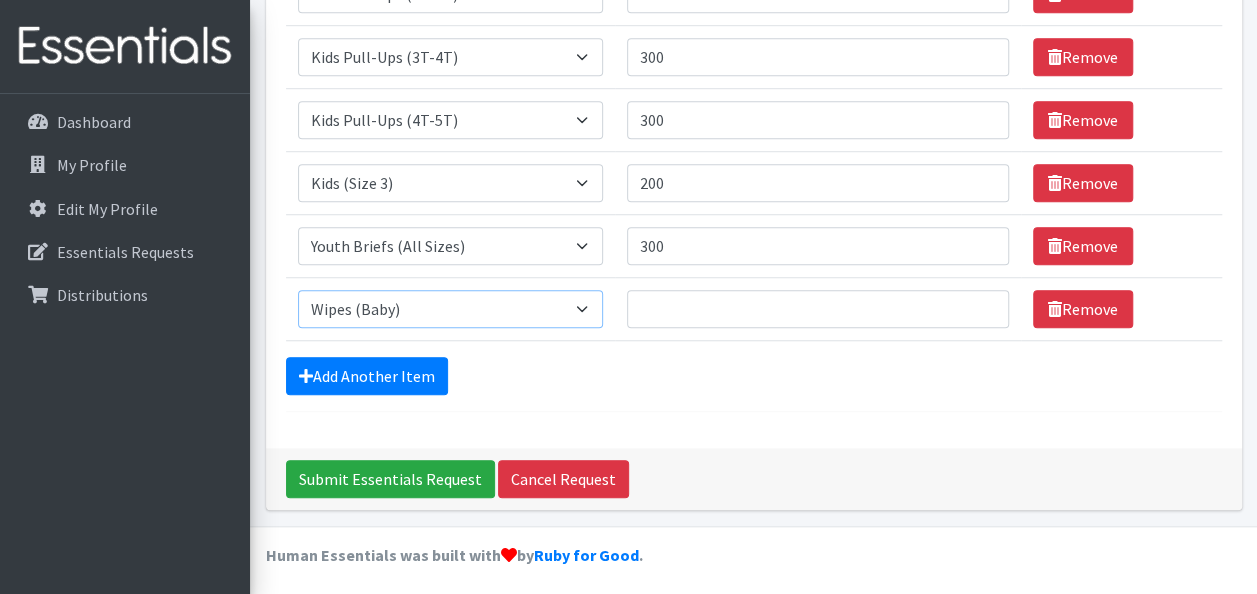 click on "Select an item
Kids (Newborn)
Kids (Preemie)
Kids (Size 1)
Kids (Size 2)
Kids (Size 3)
Kids (Size 4)
Kids (Size 5)
Kids (Size 6)
Kids (Size 7)
Kids Pull-Ups (2T-3T)
Kids Pull-Ups (3T-4T)
Kids Pull-Ups (4T-5T)
Swimmers
Wipes (Baby)
Youth Briefs (All Sizes)" at bounding box center (451, 309) 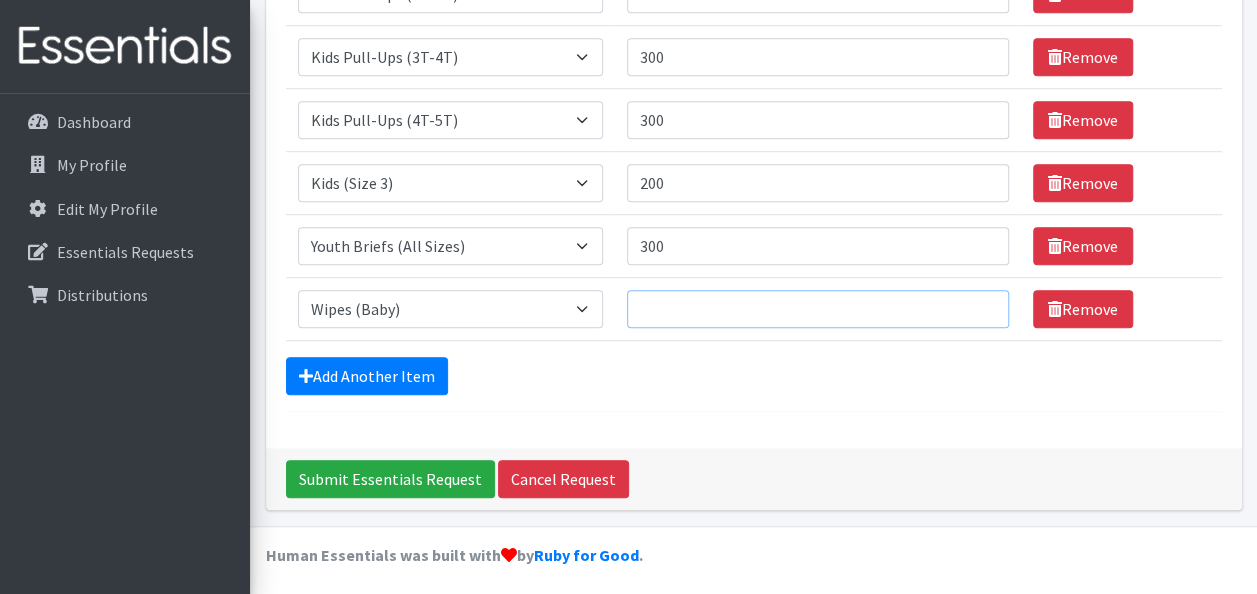 click on "Quantity" at bounding box center (818, 309) 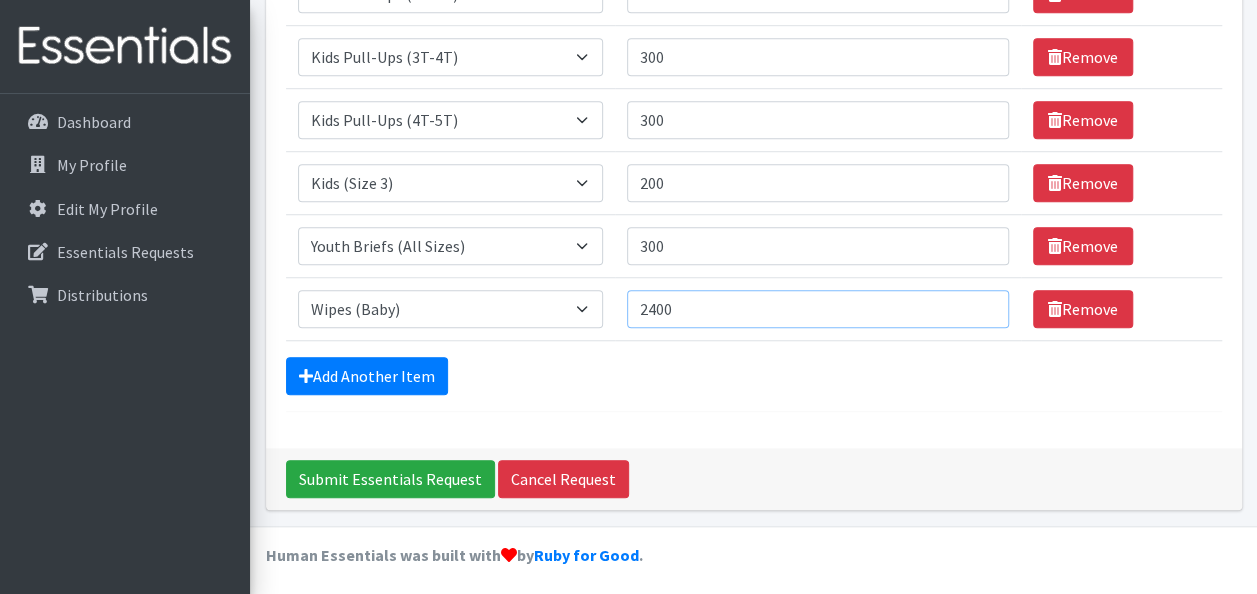 type on "2400" 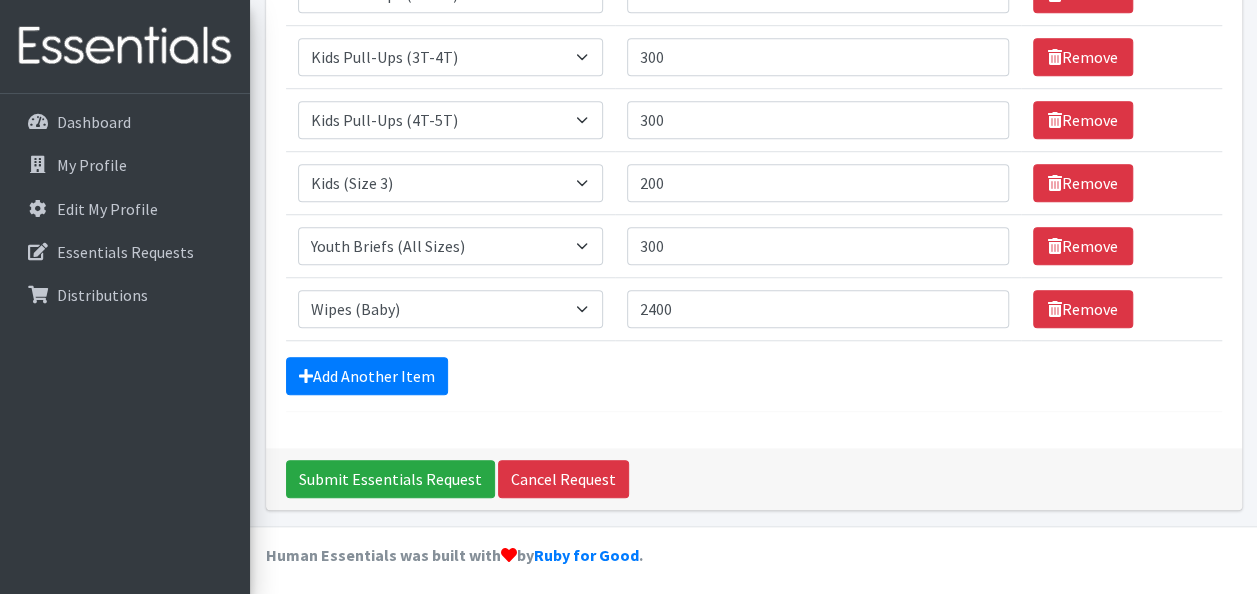 click on "Need Help?
ellen.brown@lssmn.org
Organization Settings
My Co-Workers
My Profile
Logout
Dashboard
My Profile
Edit My Profile
Essentials Requests
Distributions
New Request
for Ellen Brown
New Essentials Request
Comments:
Item Requested Quantity" at bounding box center [628, -31] 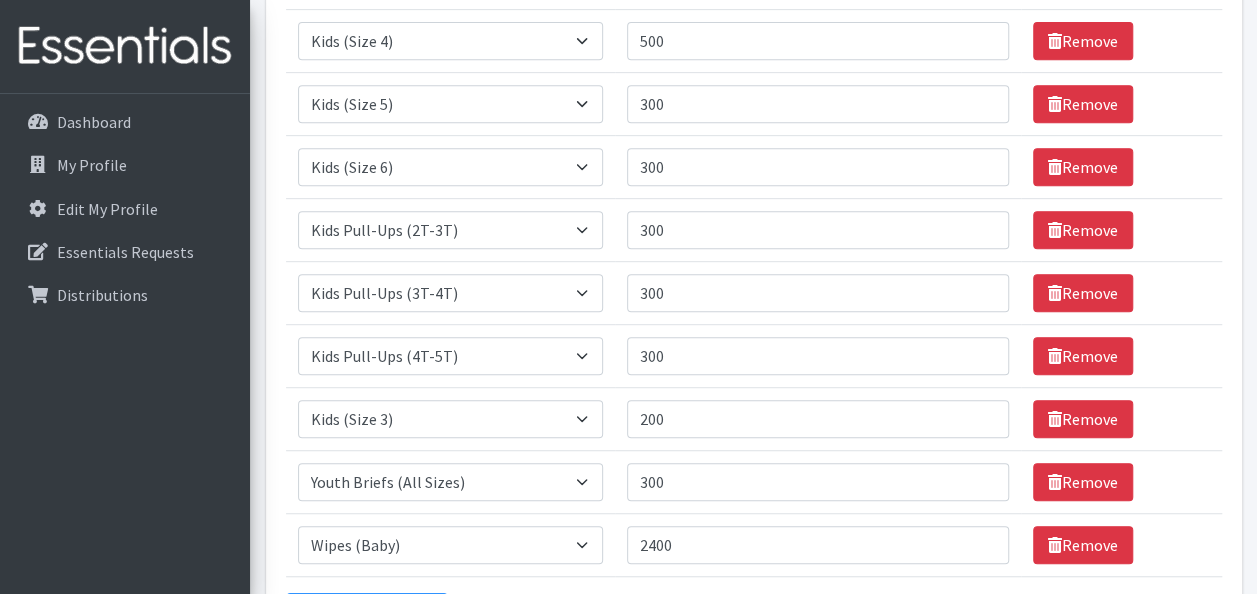 scroll, scrollTop: 663, scrollLeft: 0, axis: vertical 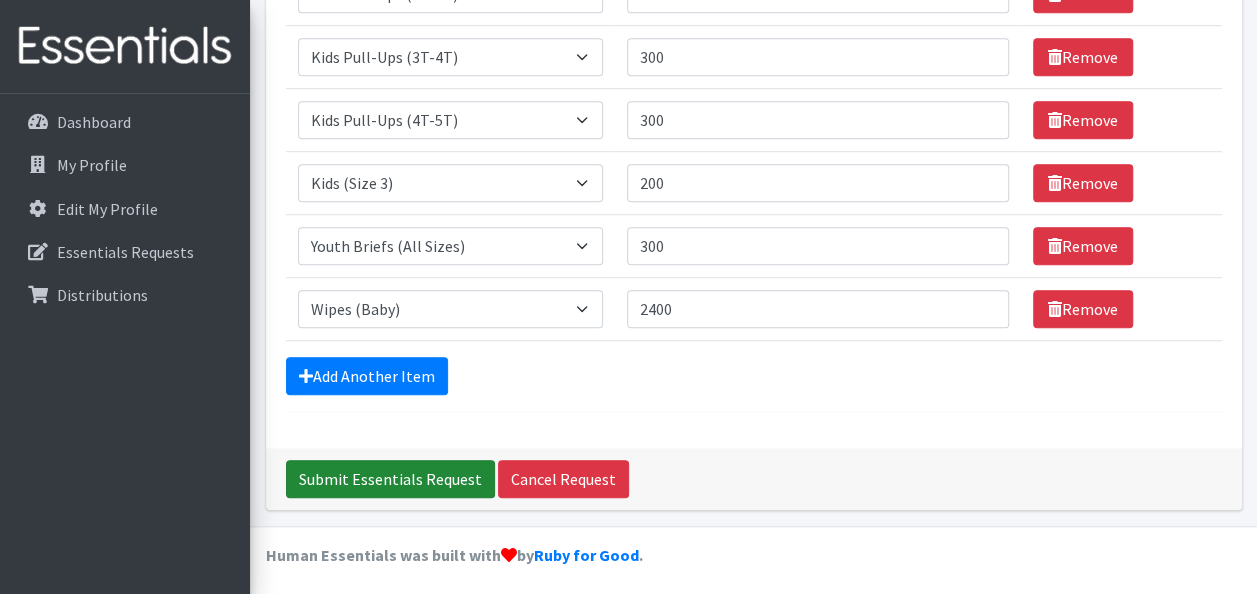 click on "Submit Essentials Request" at bounding box center [390, 479] 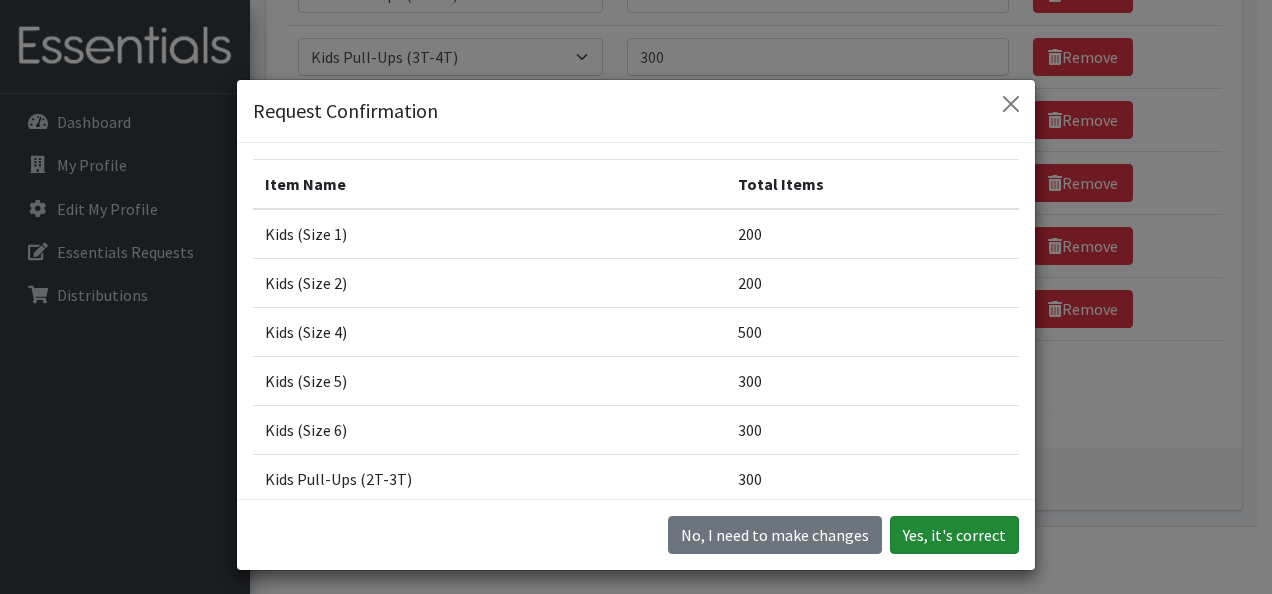 click on "Yes, it's correct" at bounding box center [954, 535] 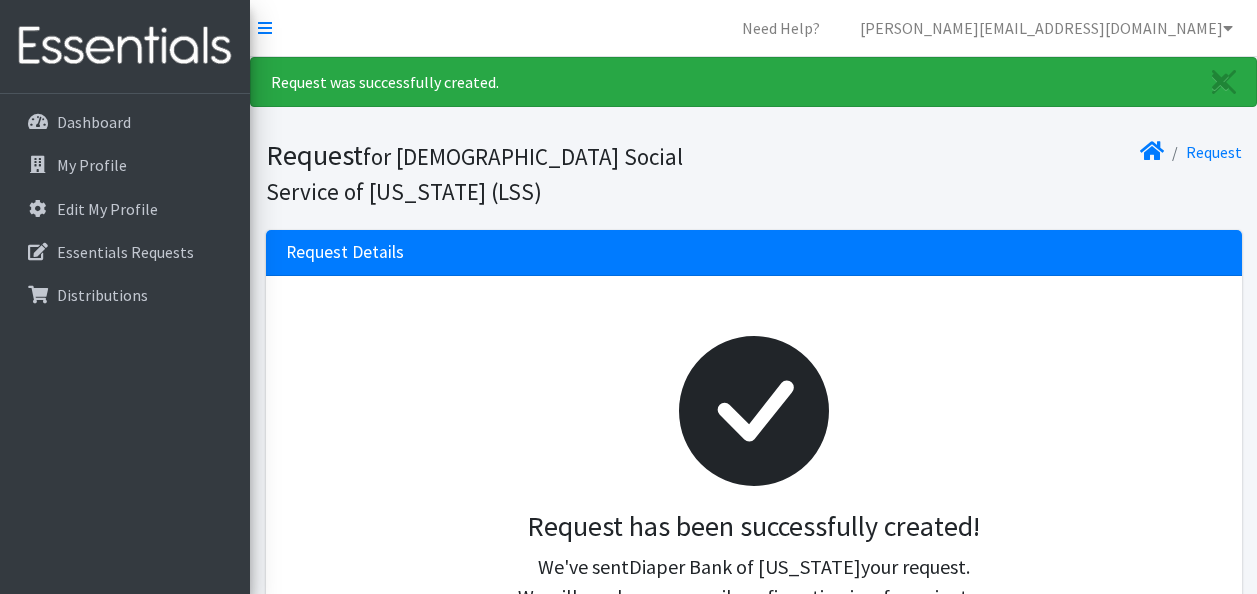 scroll, scrollTop: 0, scrollLeft: 0, axis: both 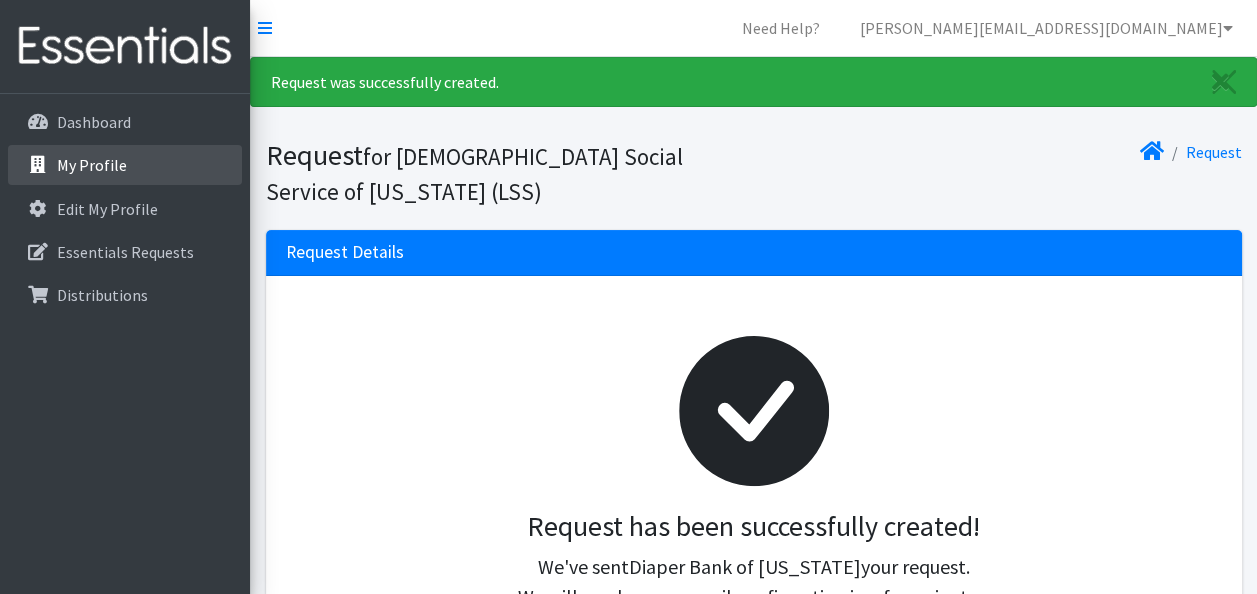 click on "My Profile" at bounding box center [125, 165] 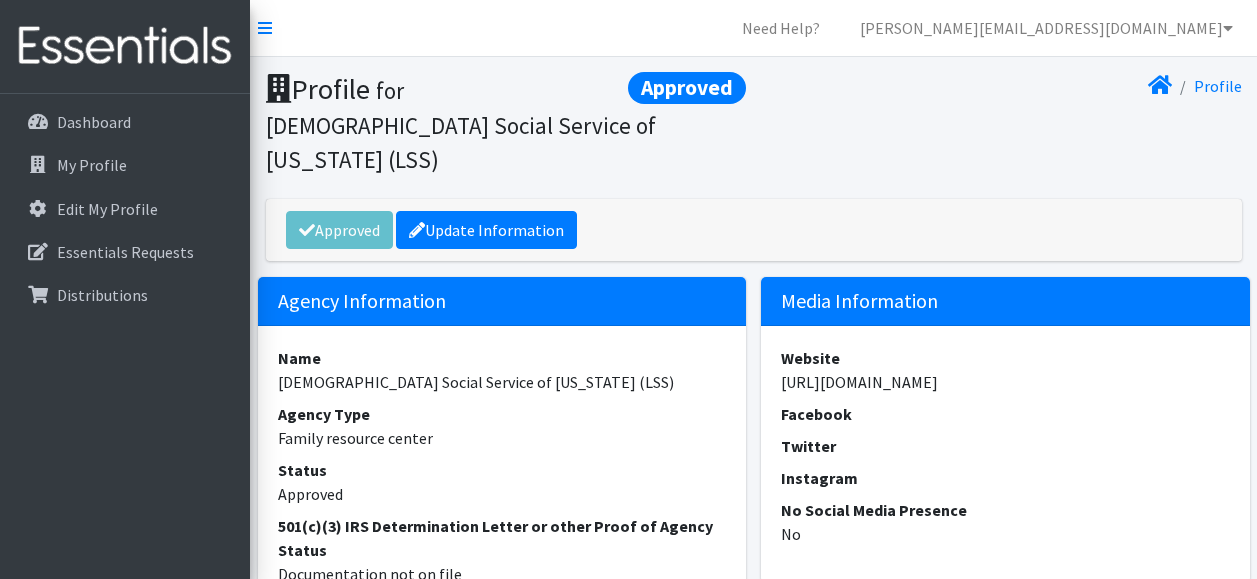 scroll, scrollTop: 0, scrollLeft: 0, axis: both 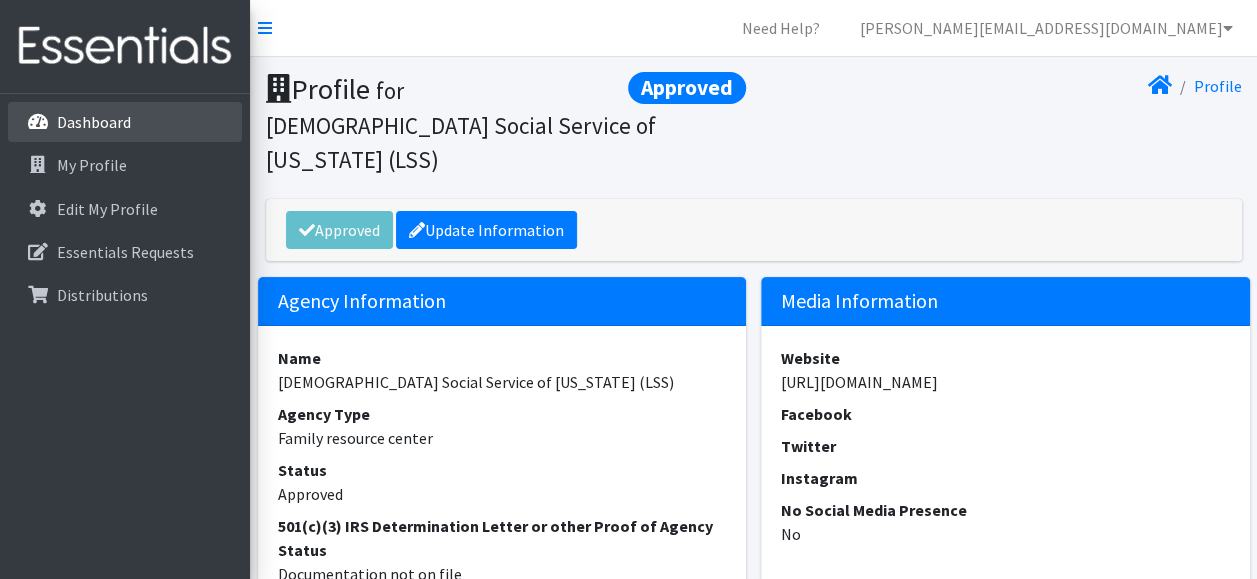 click on "Dashboard" at bounding box center [125, 122] 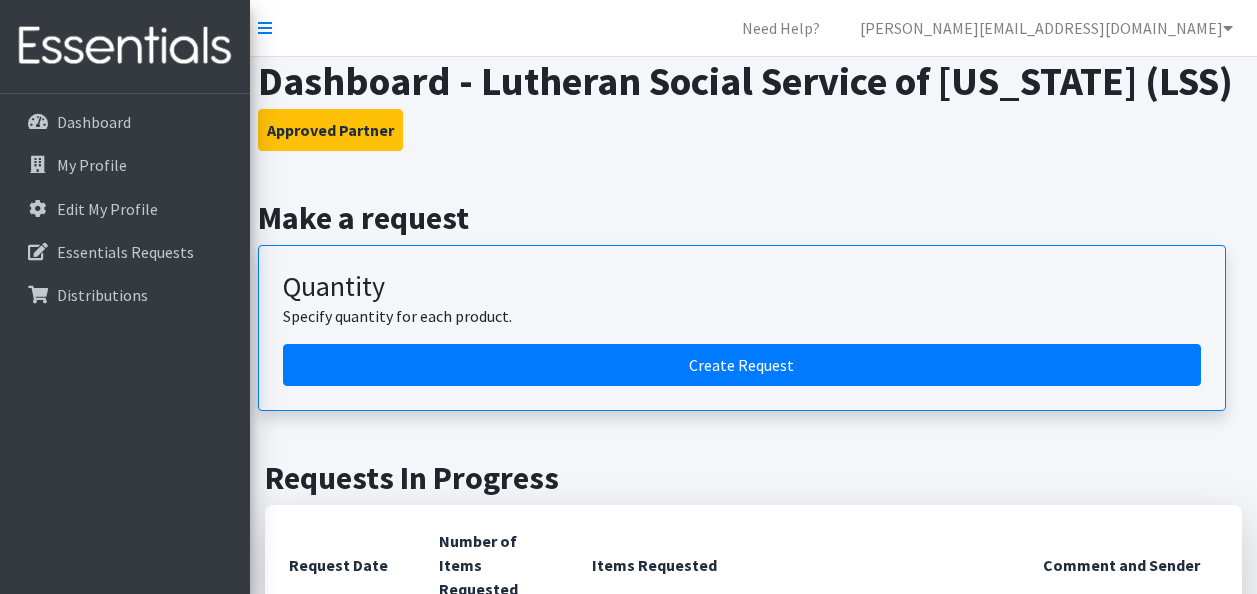 scroll, scrollTop: 0, scrollLeft: 0, axis: both 